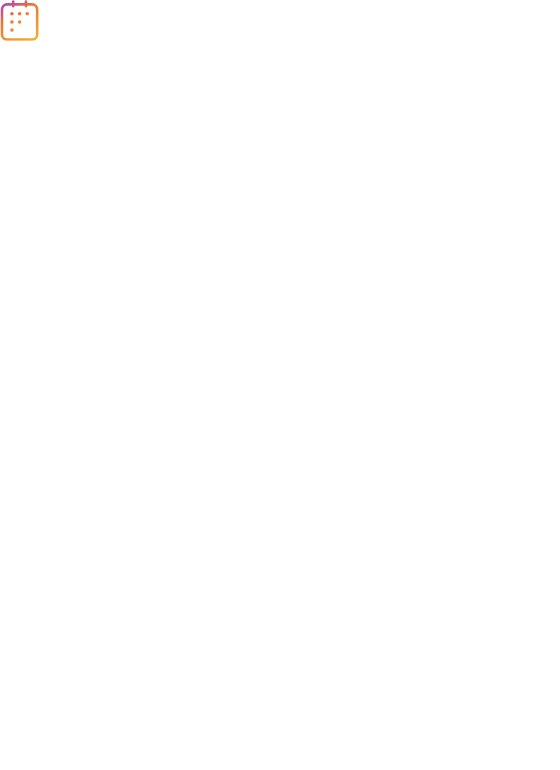 scroll, scrollTop: 0, scrollLeft: 0, axis: both 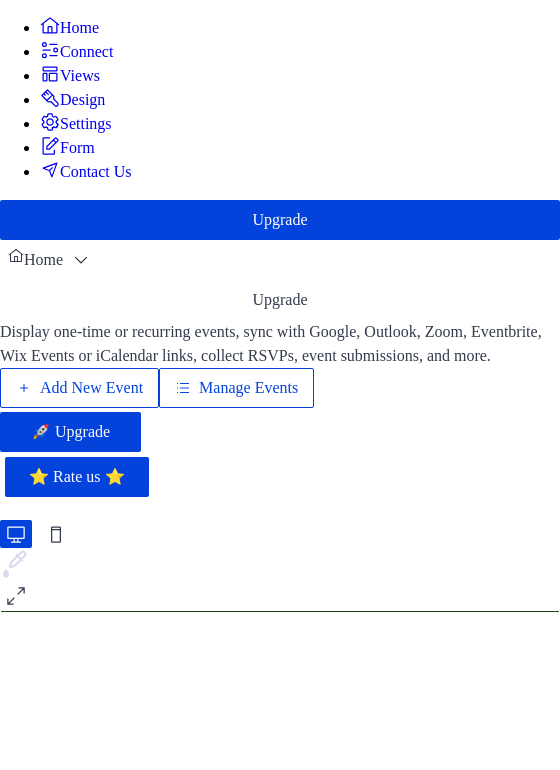 click on "Add New Event" at bounding box center (91, 388) 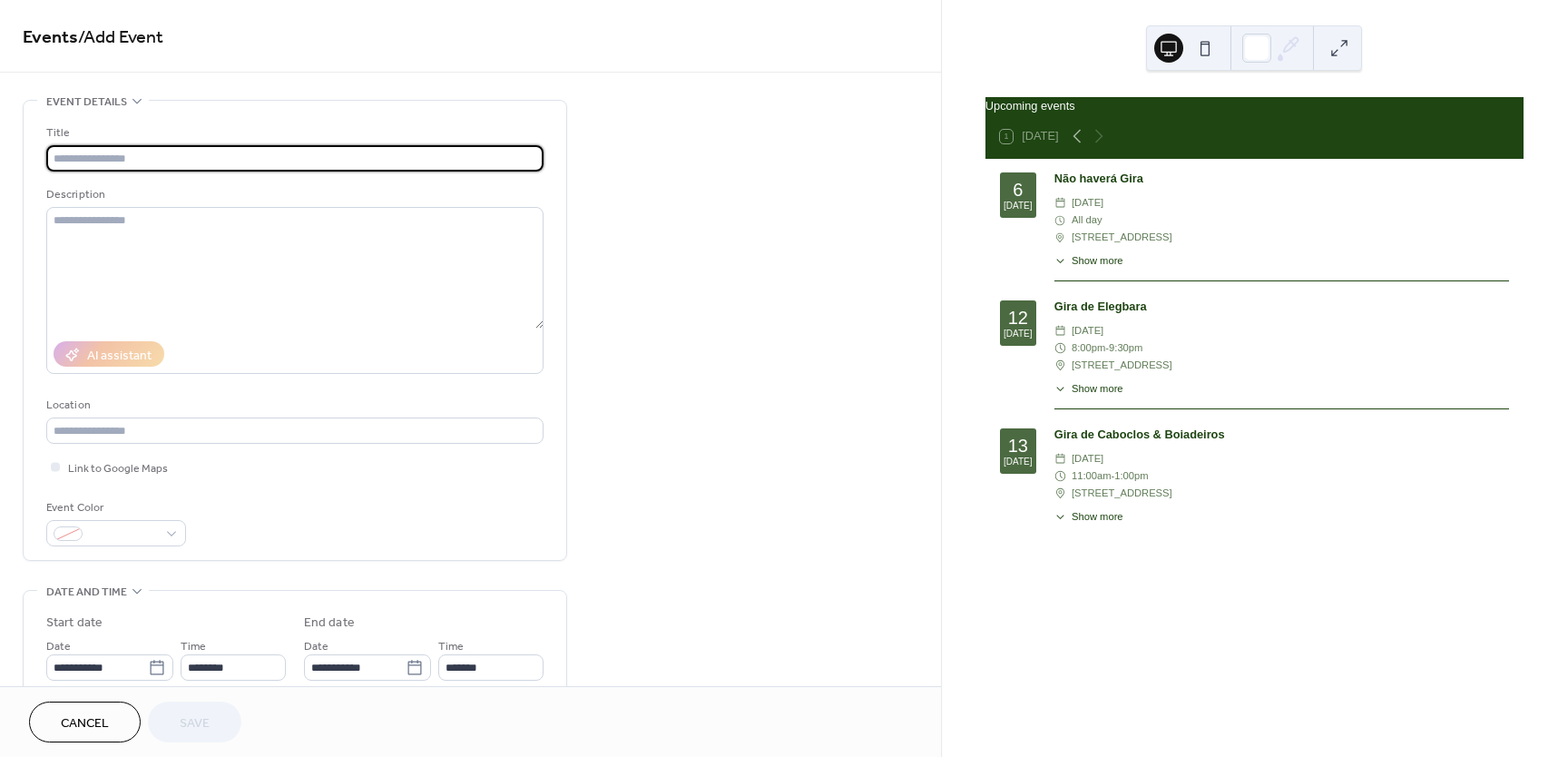 scroll, scrollTop: 0, scrollLeft: 0, axis: both 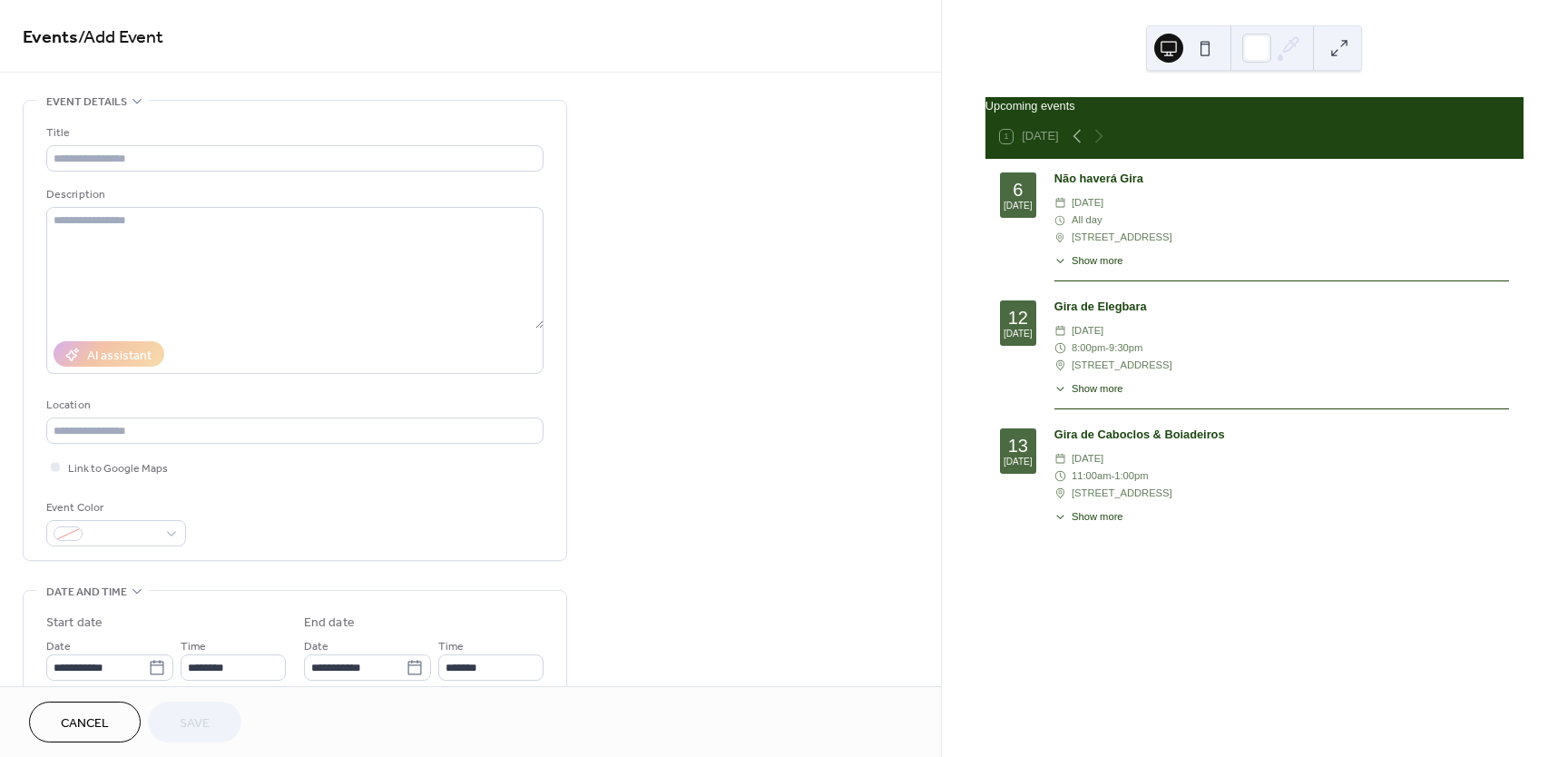 click 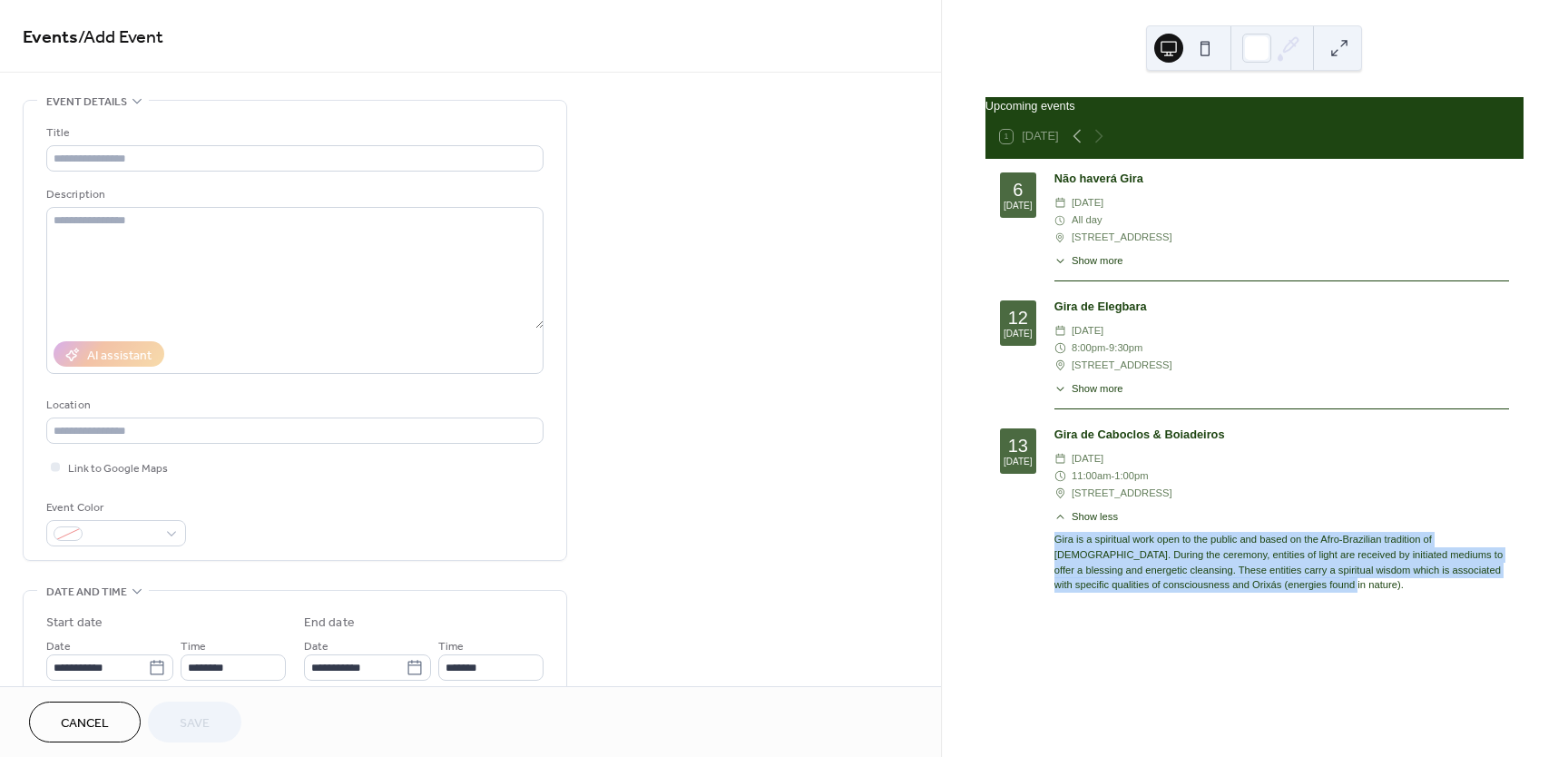 drag, startPoint x: 1057, startPoint y: 551, endPoint x: 1367, endPoint y: 595, distance: 313.107 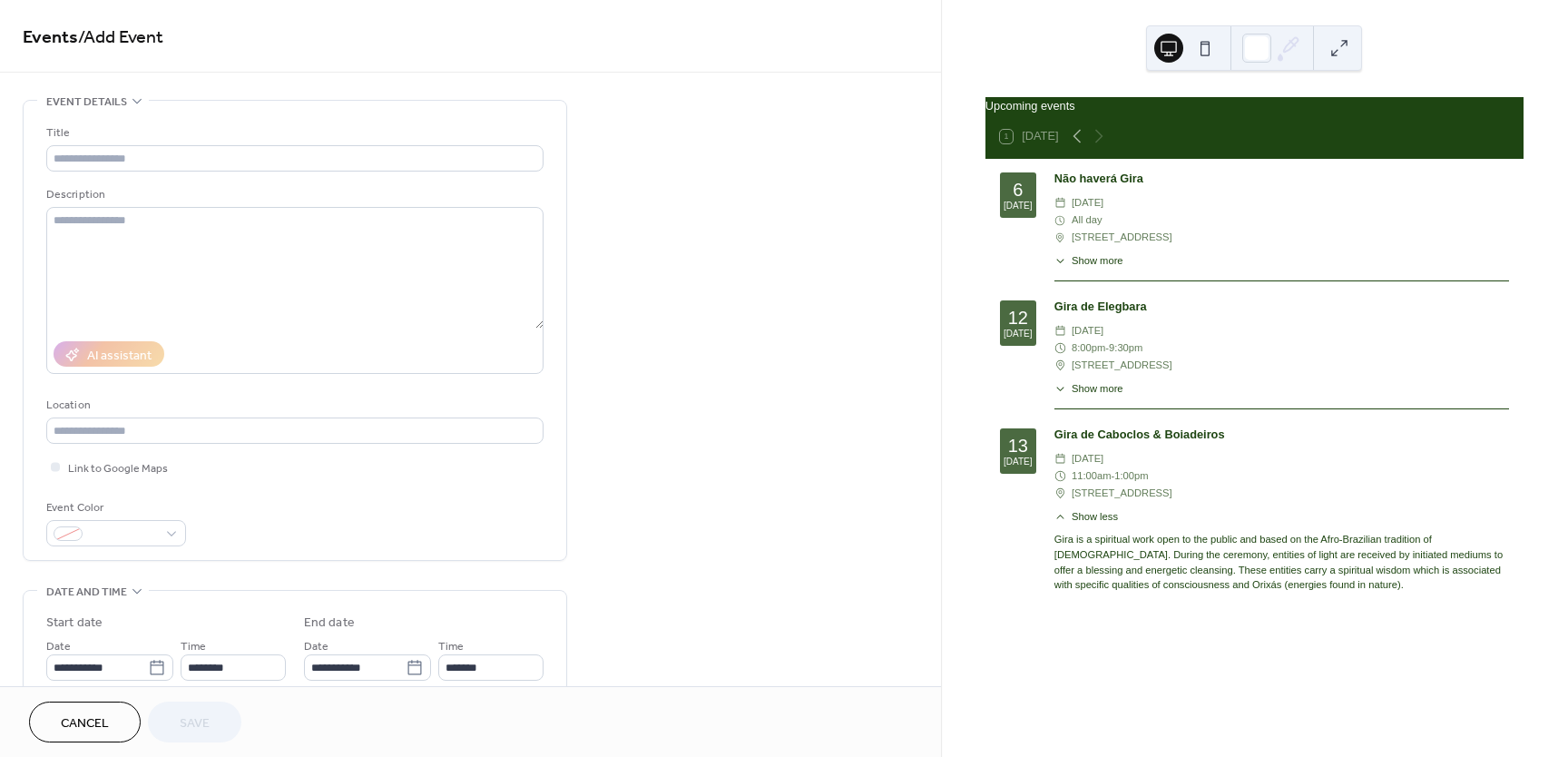 click on "Title" at bounding box center (293, 133) 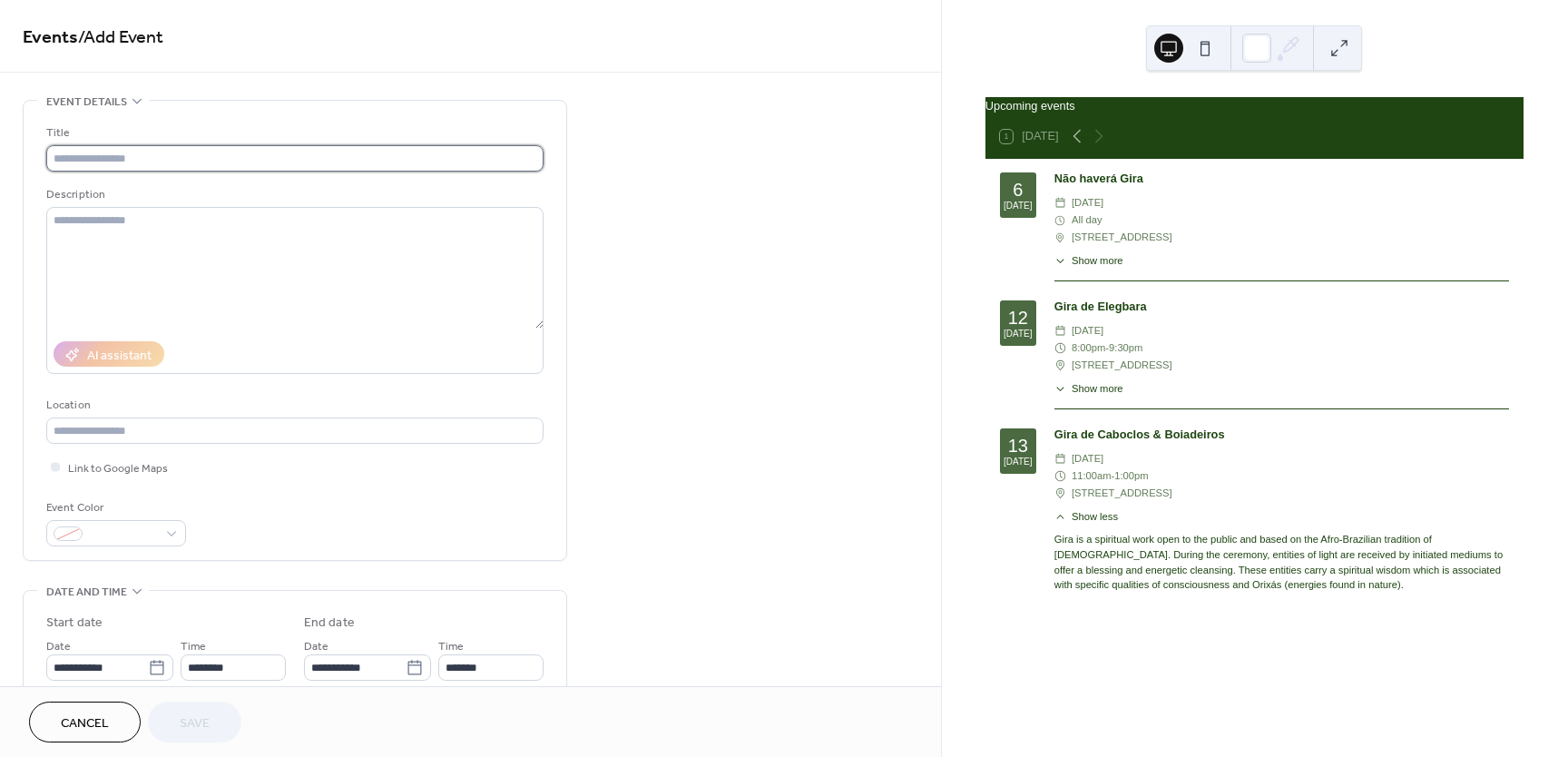click at bounding box center (295, 158) 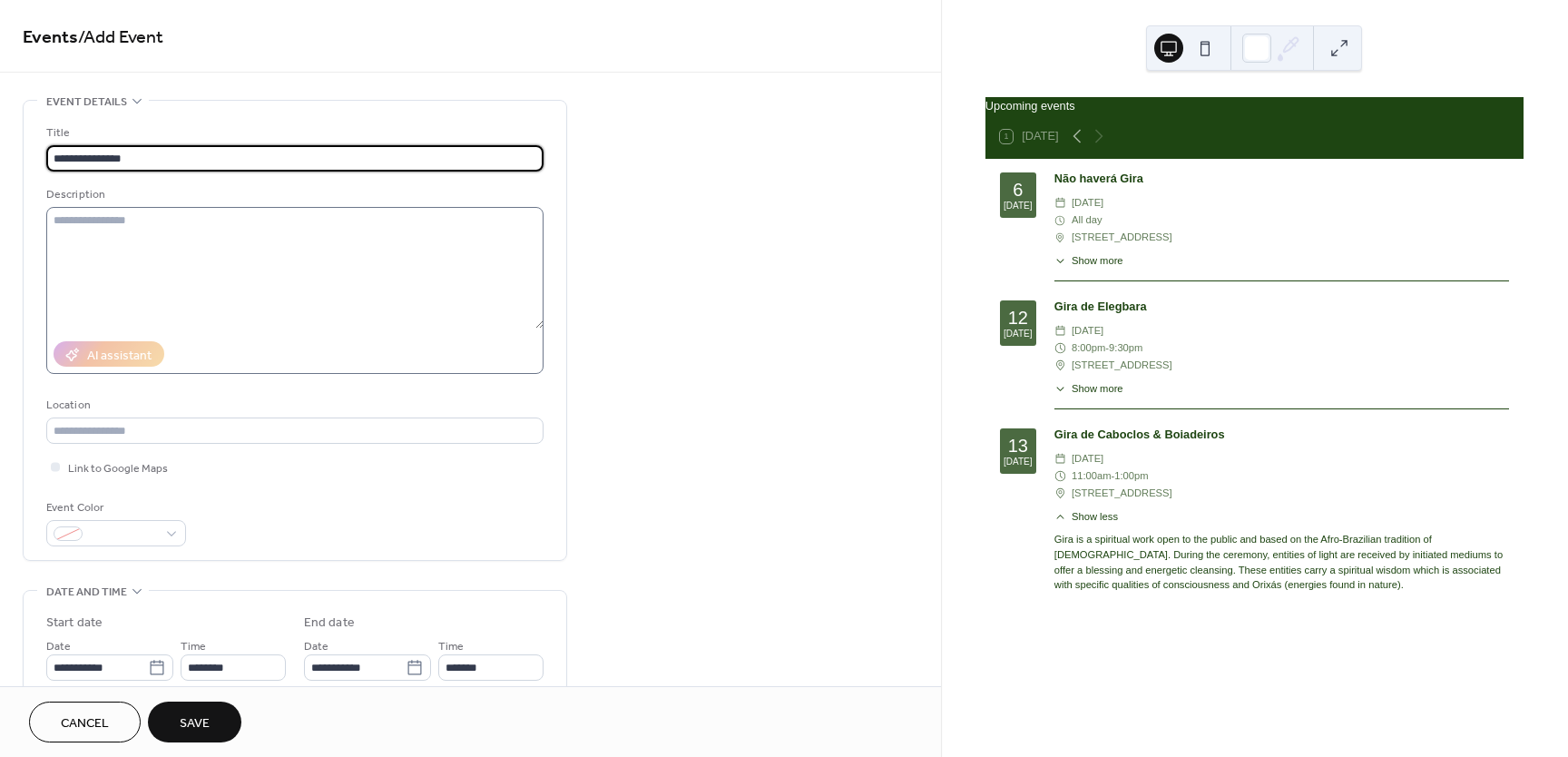 type on "**********" 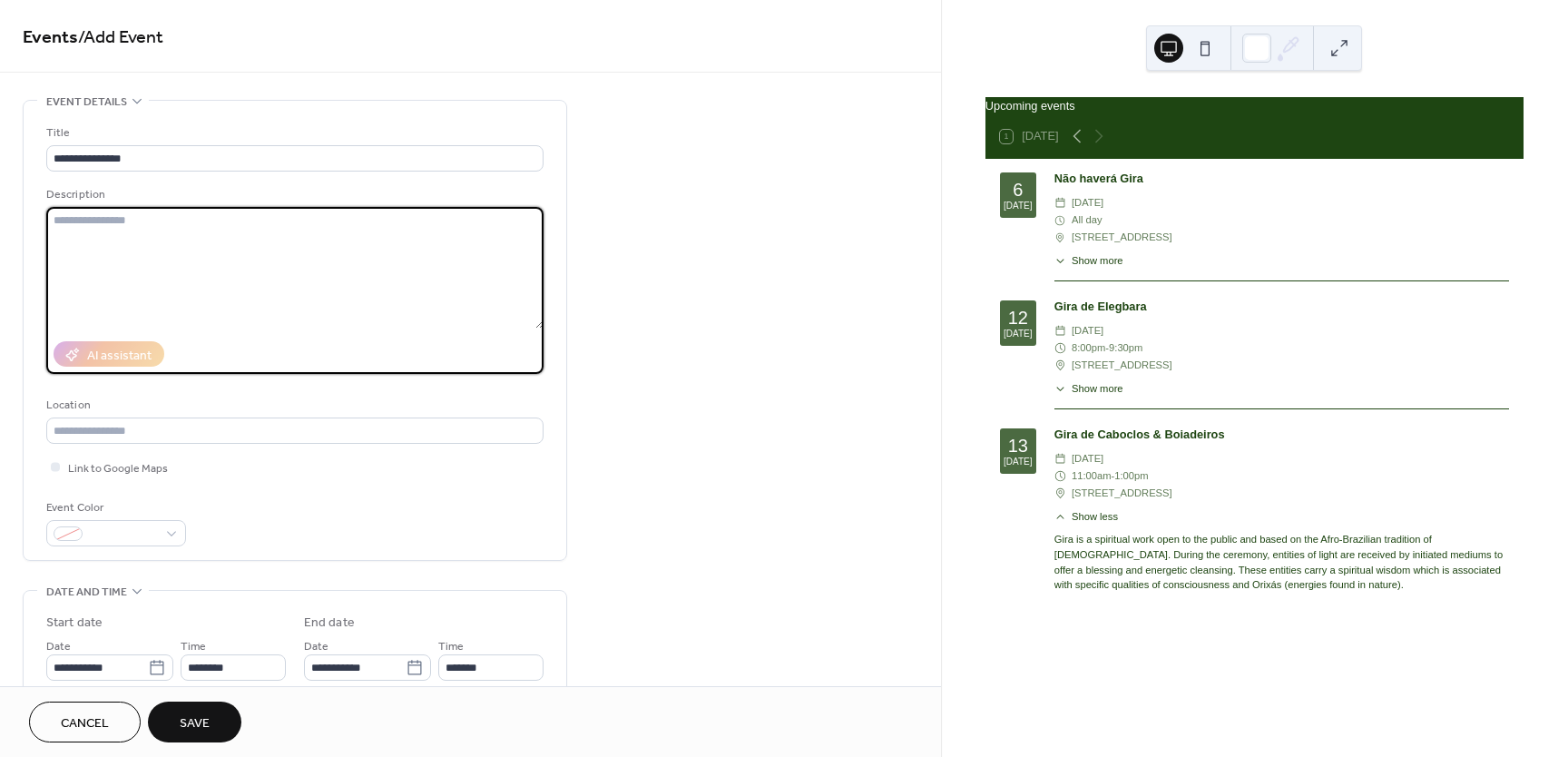 click at bounding box center (295, 268) 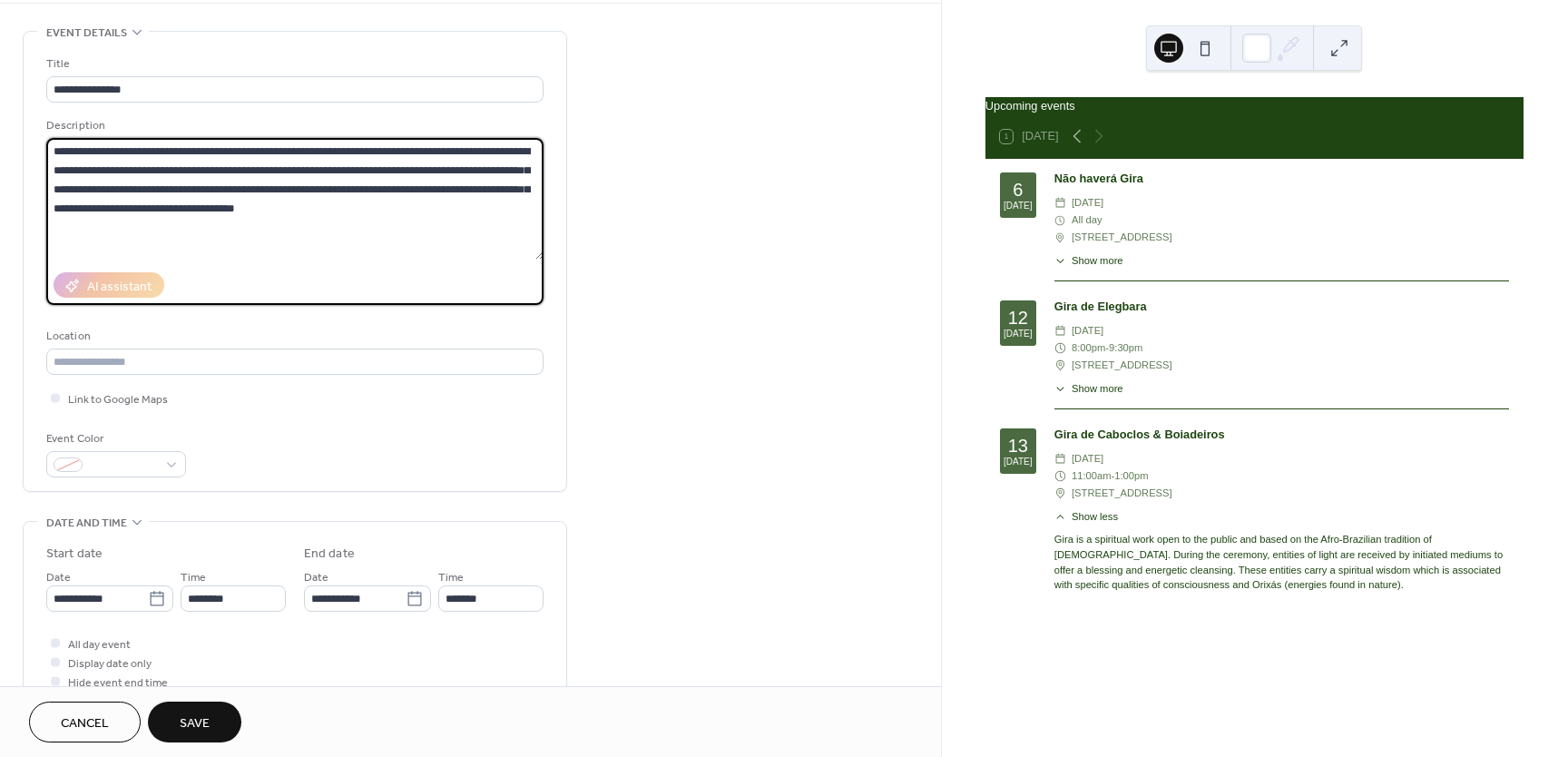scroll, scrollTop: 71, scrollLeft: 0, axis: vertical 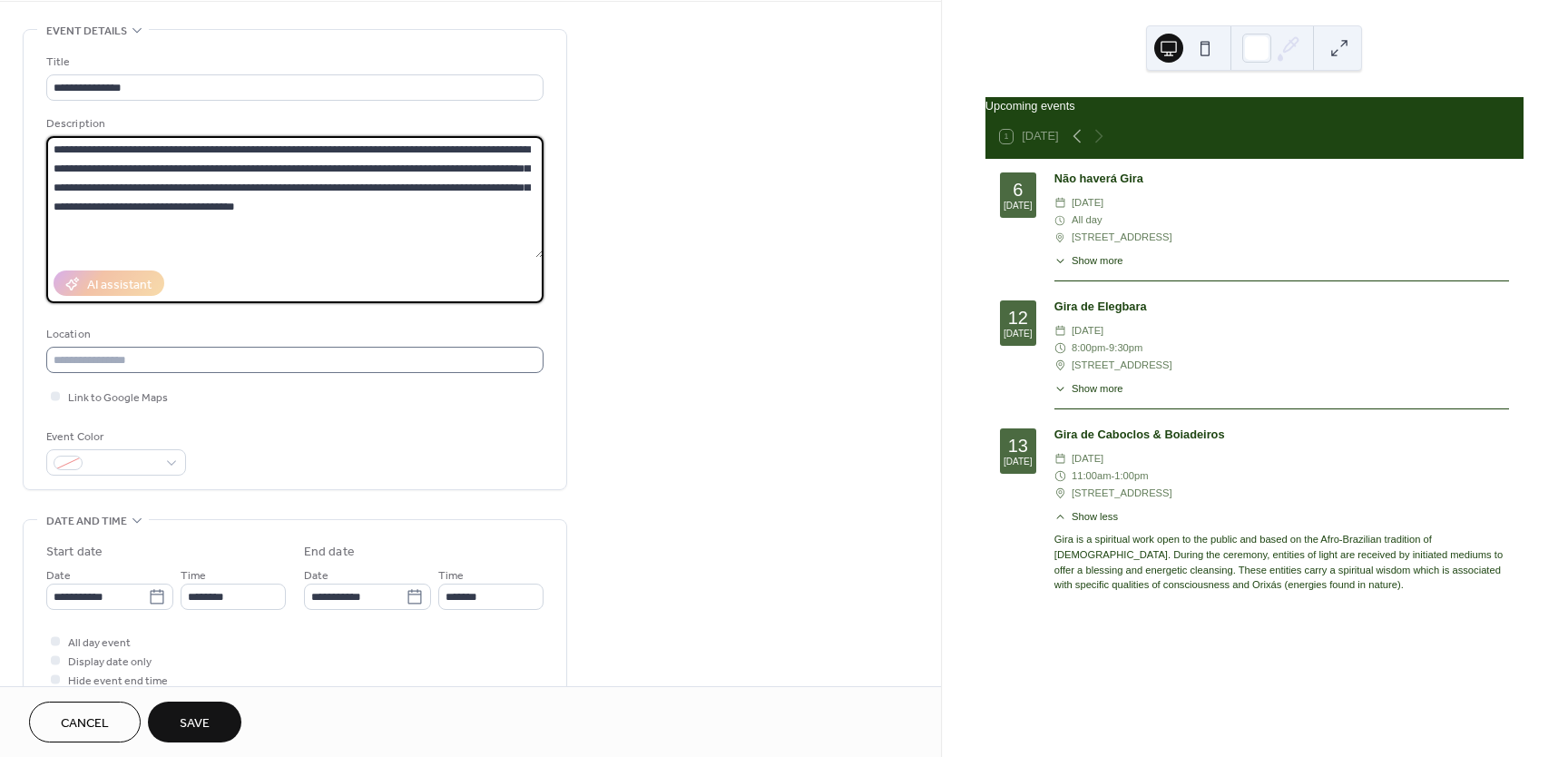 type on "**********" 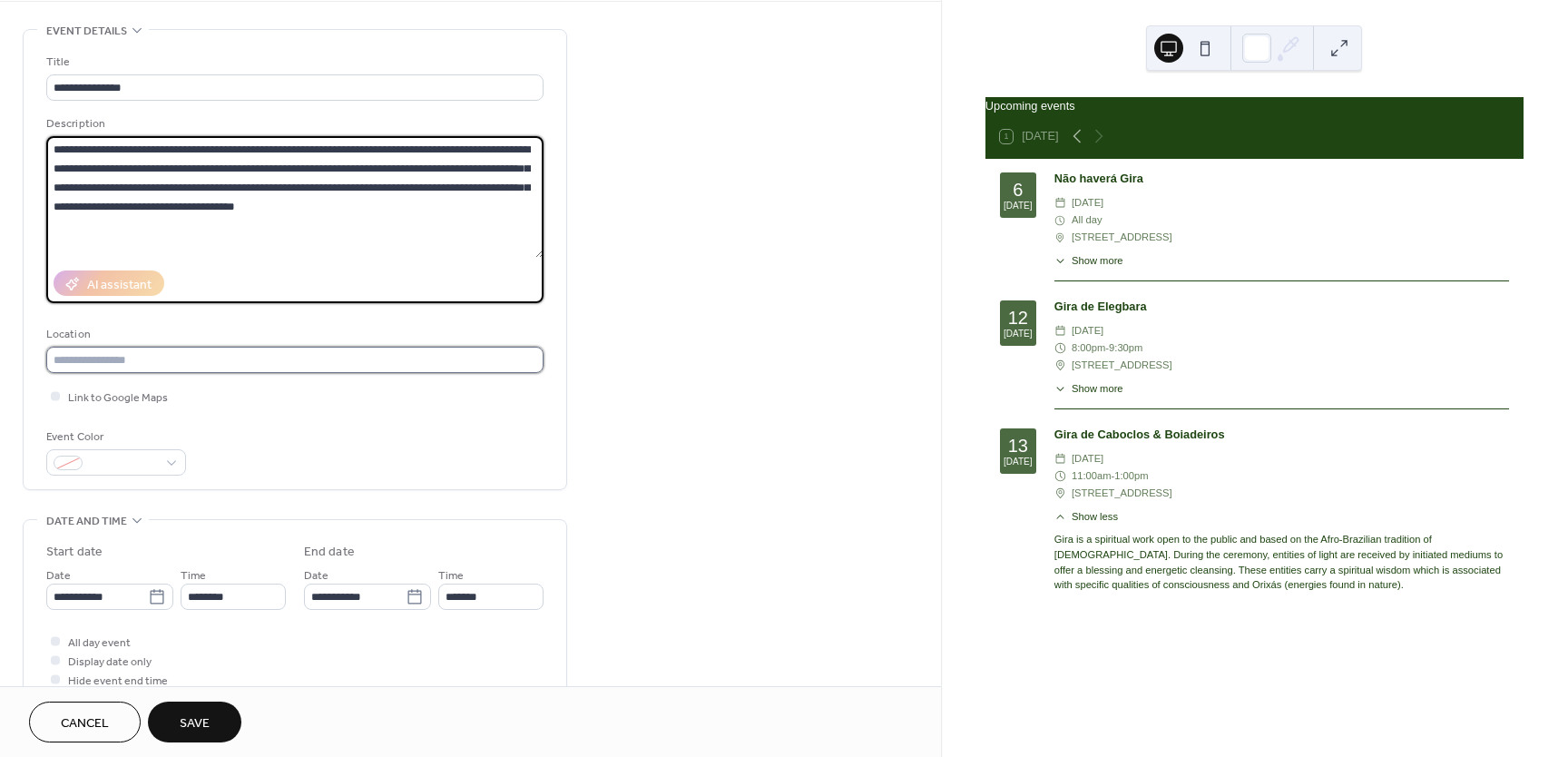 click at bounding box center (295, 359) 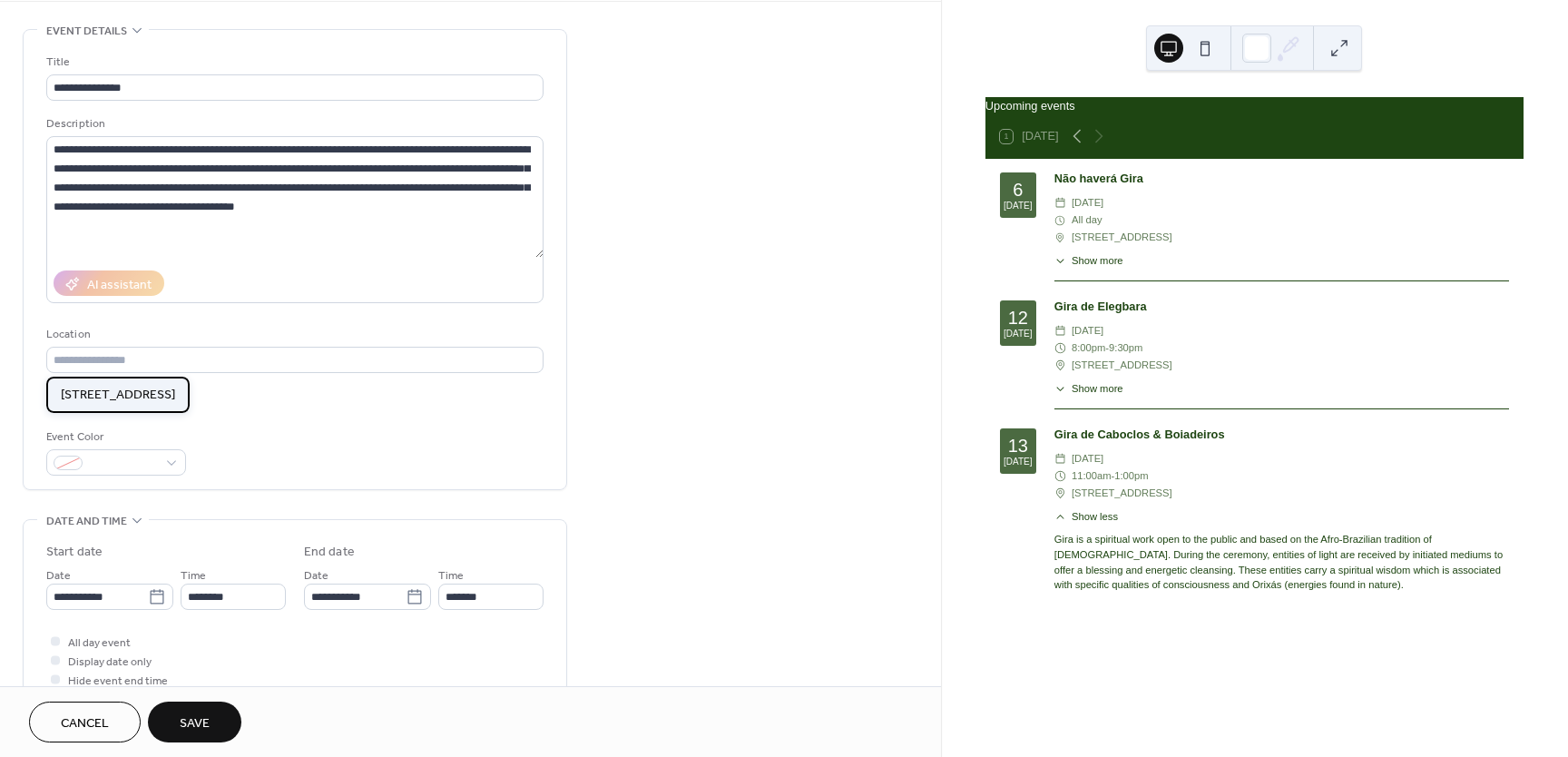 click on "2546 Seaboard Ave, San Jose, CA" at bounding box center (118, 395) 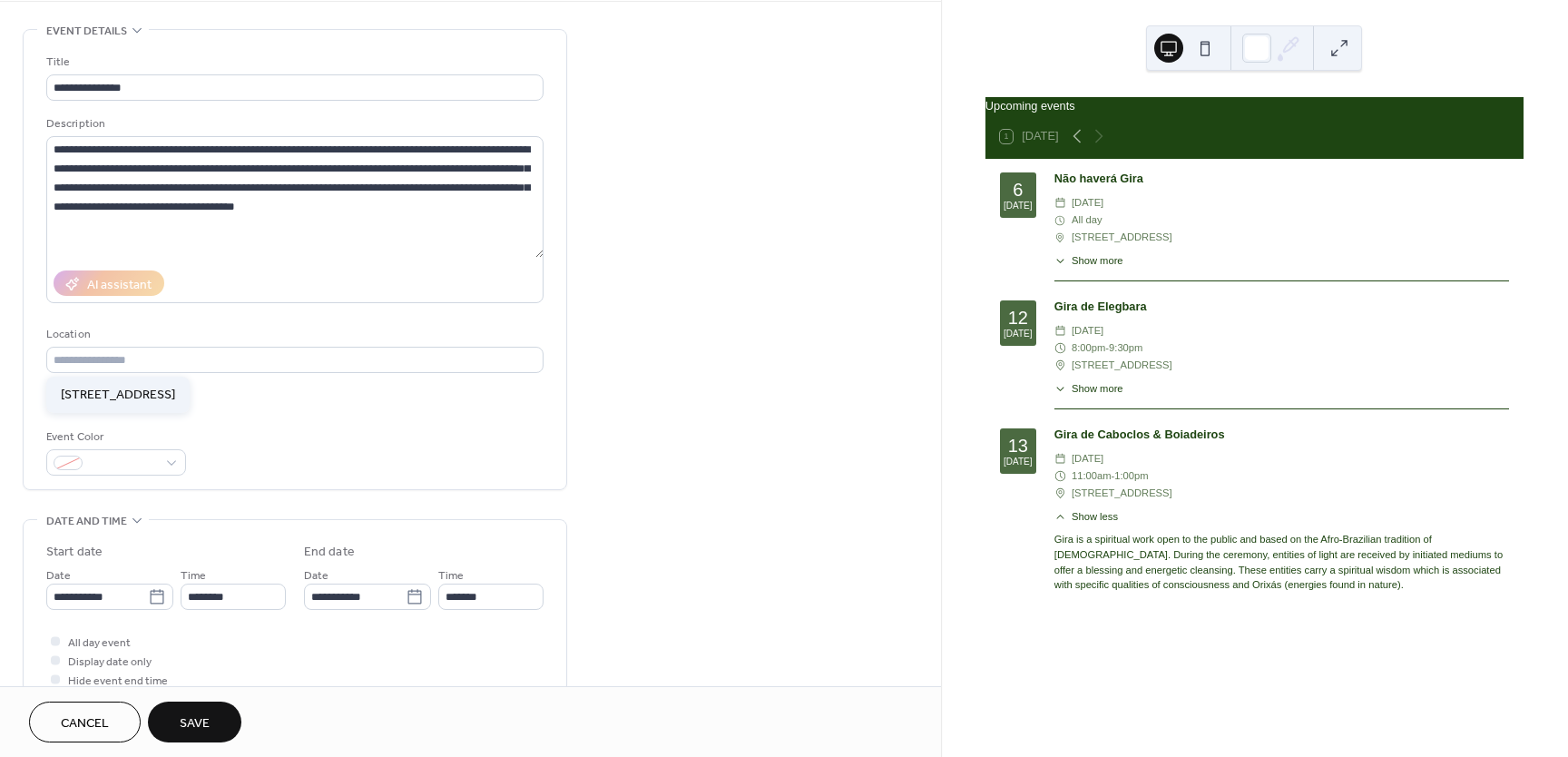 type on "**********" 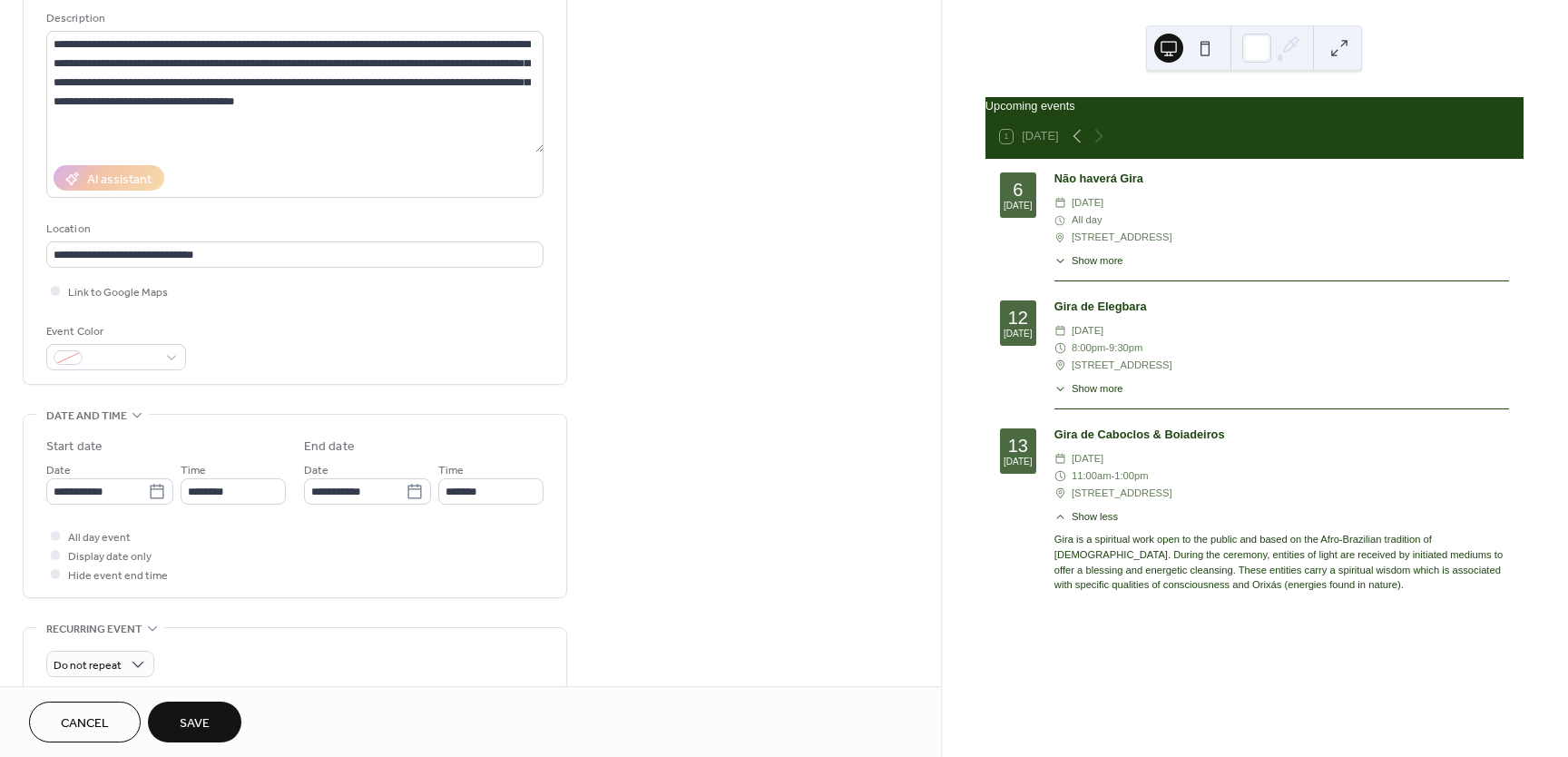 scroll, scrollTop: 183, scrollLeft: 0, axis: vertical 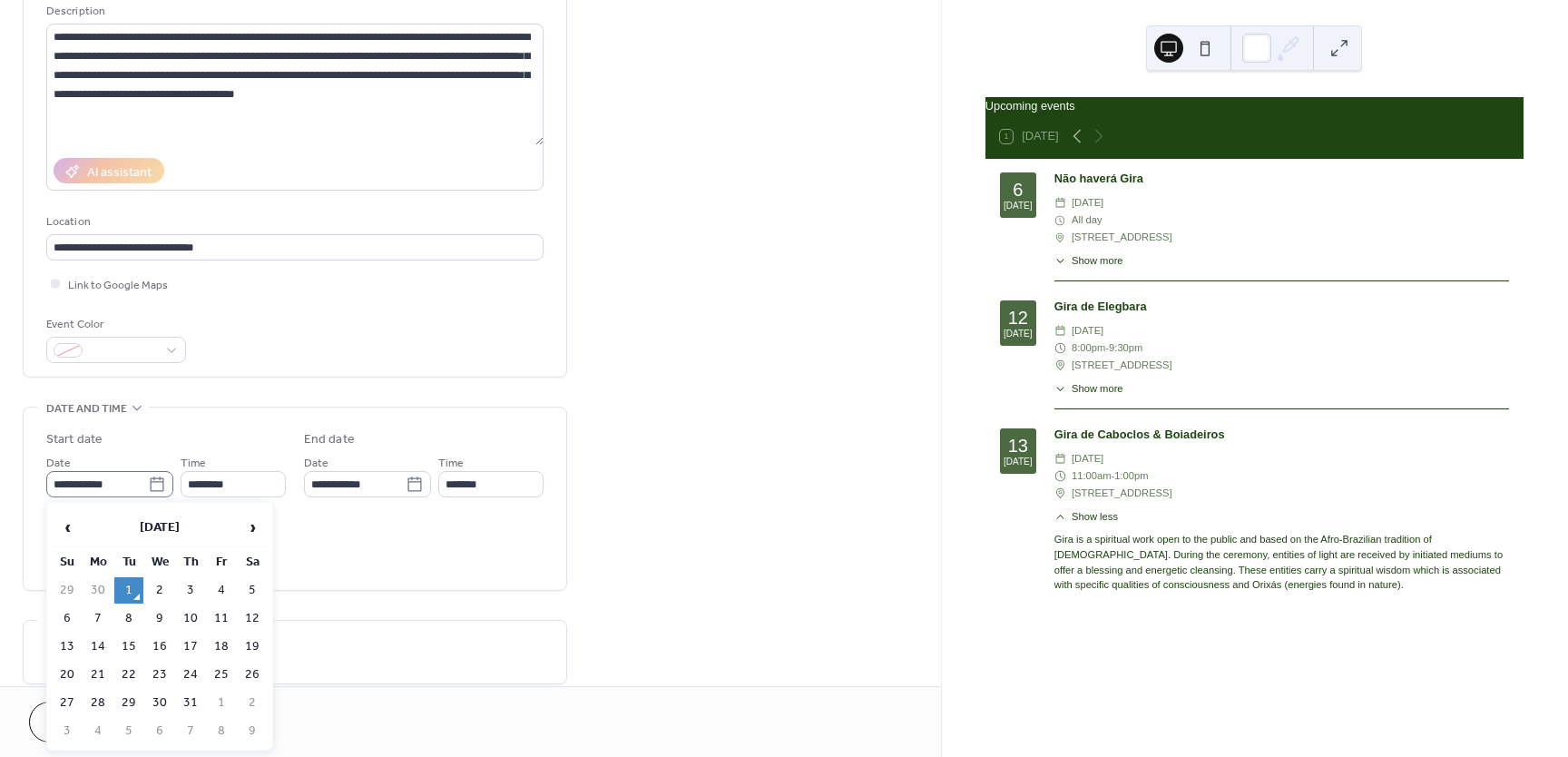 click 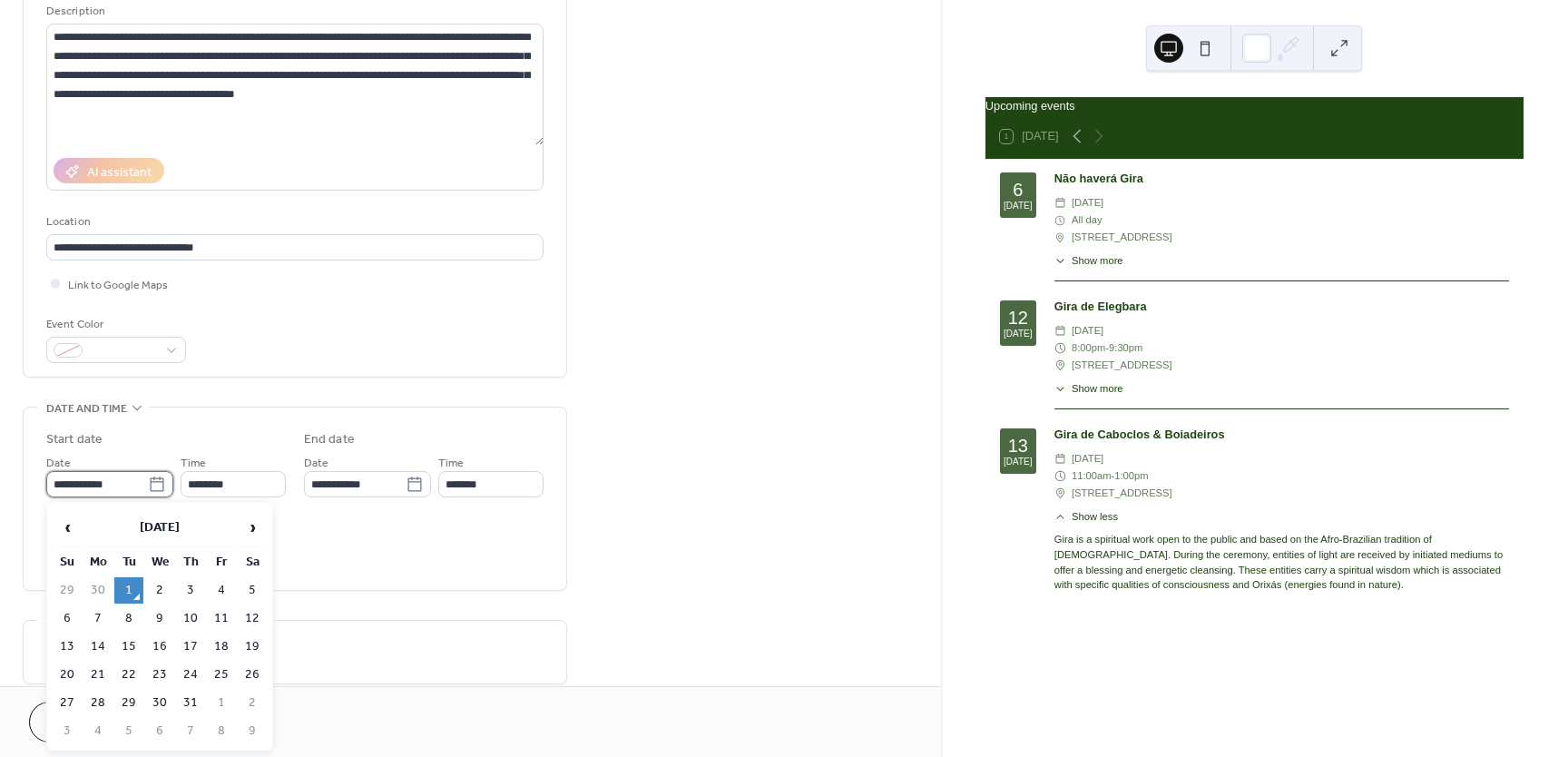 click on "**********" at bounding box center [97, 484] 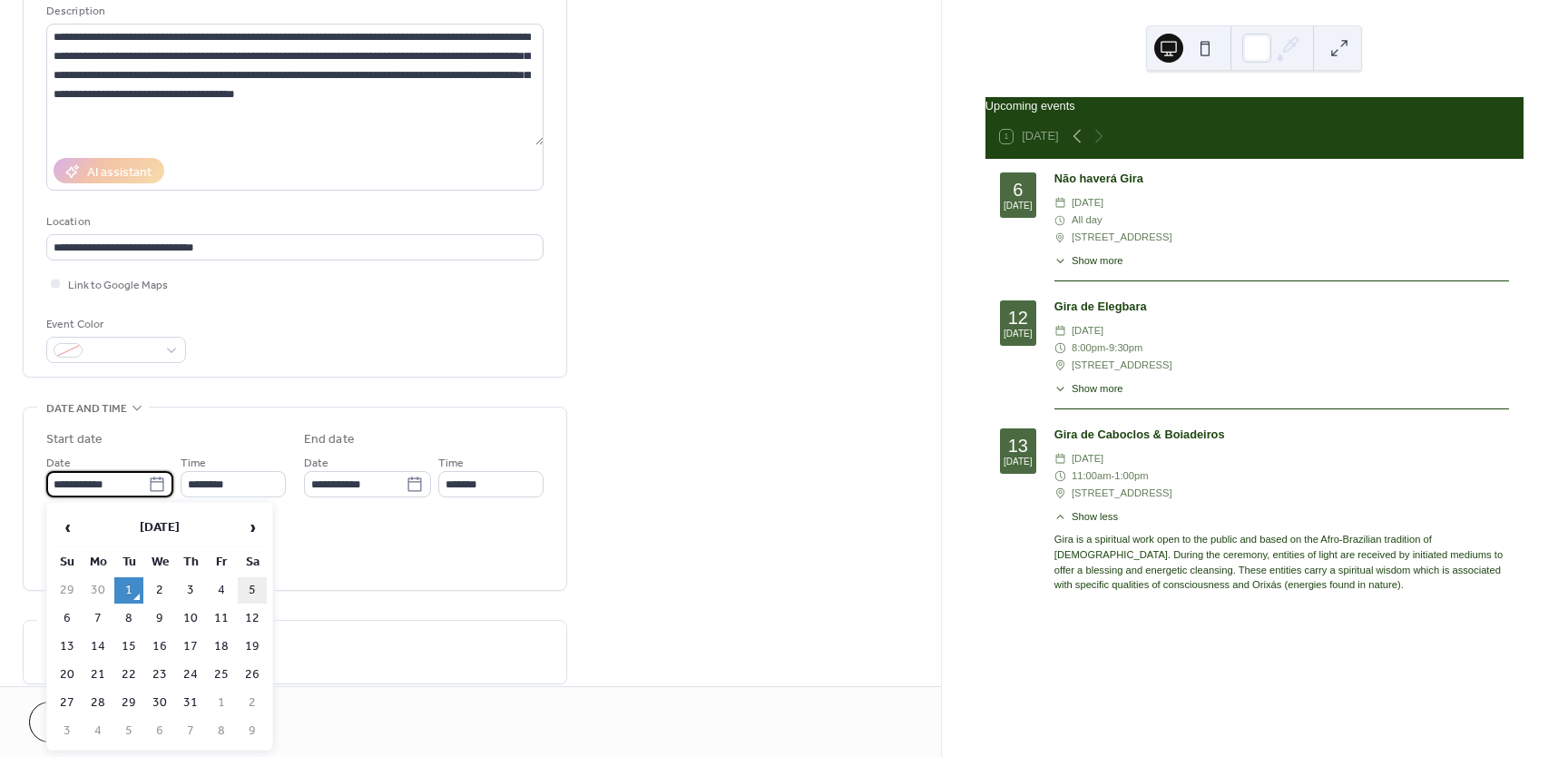 click on "5" at bounding box center (252, 590) 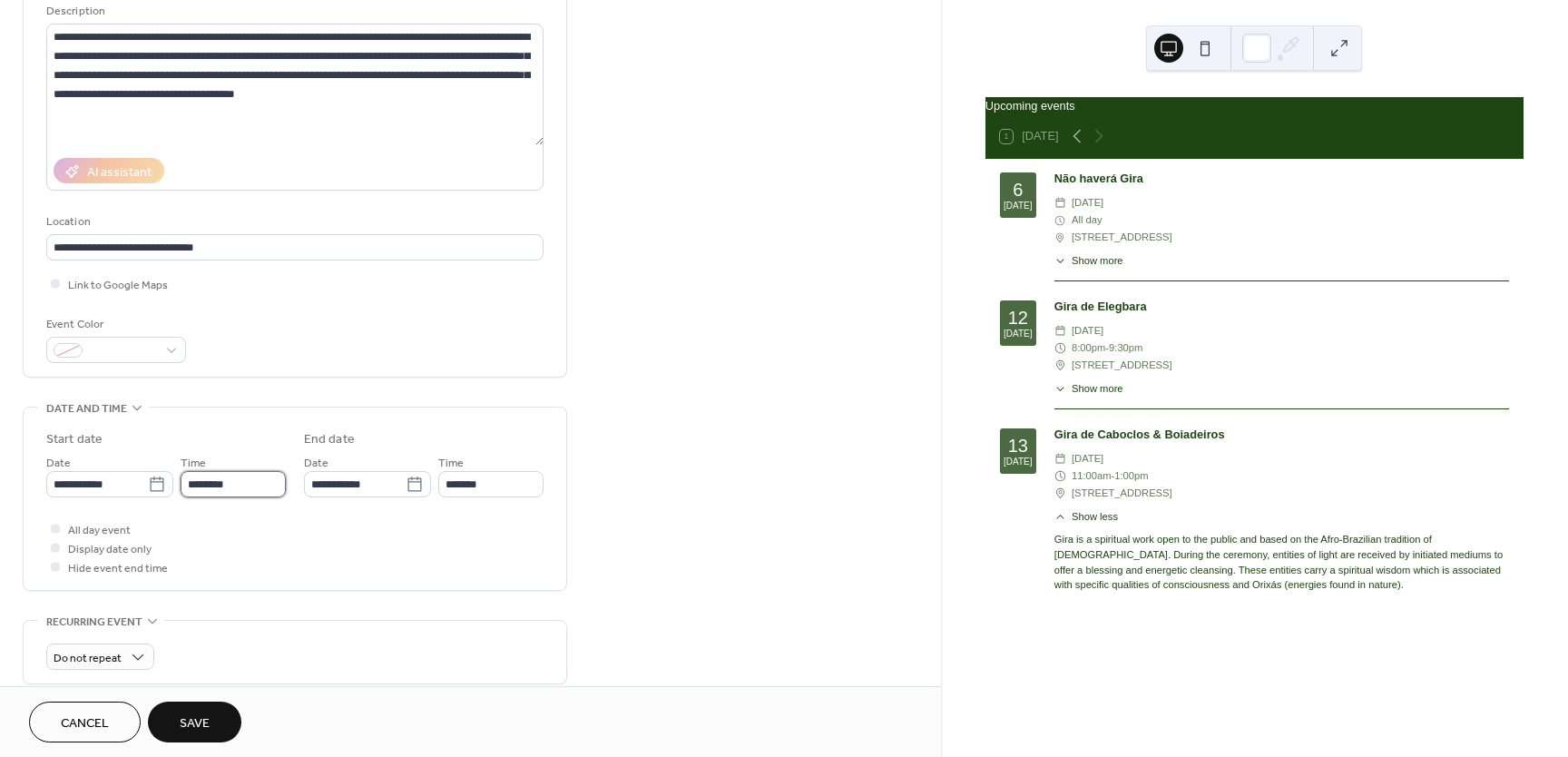 click on "********" at bounding box center [233, 484] 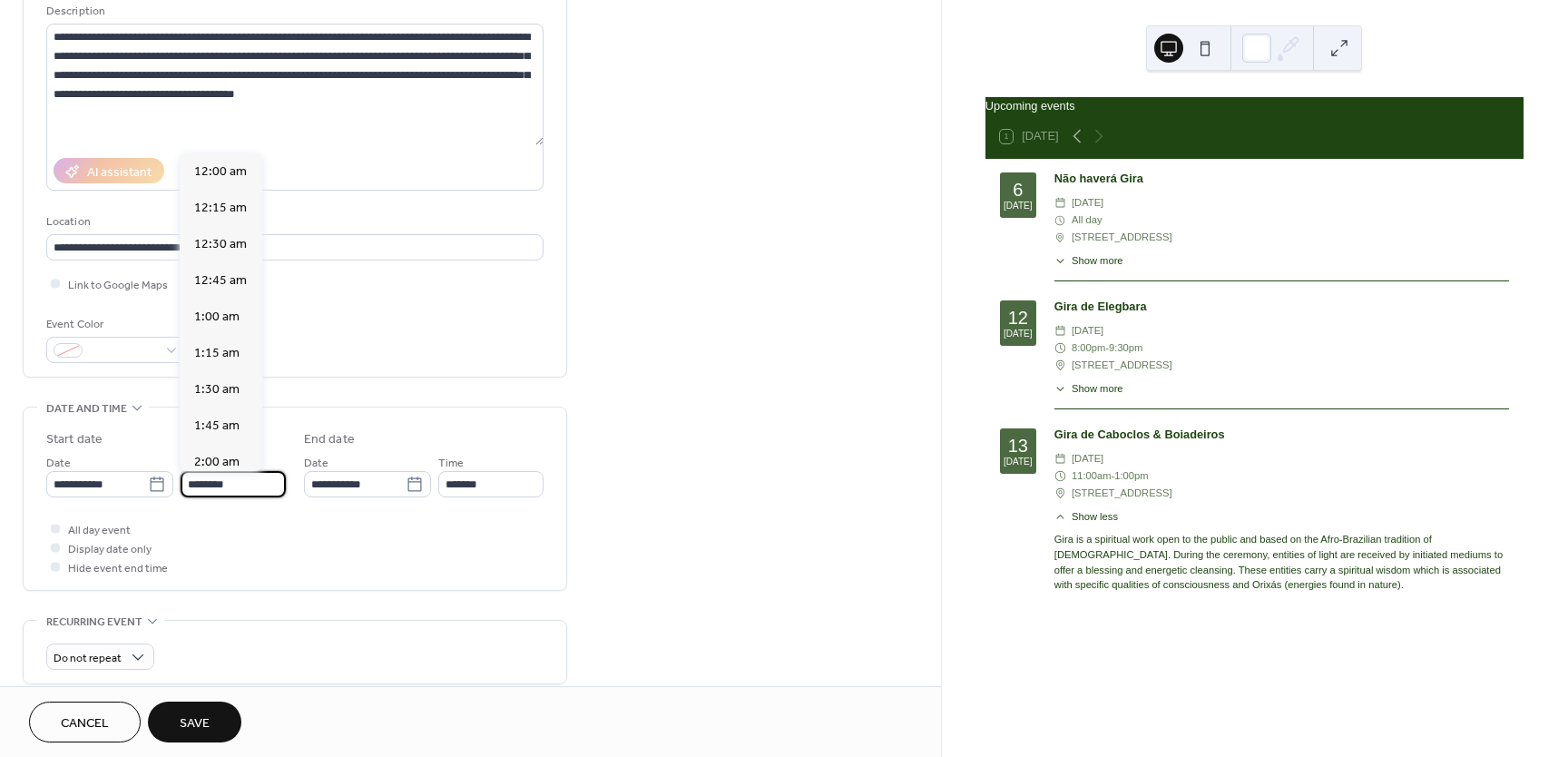 scroll, scrollTop: 1765, scrollLeft: 0, axis: vertical 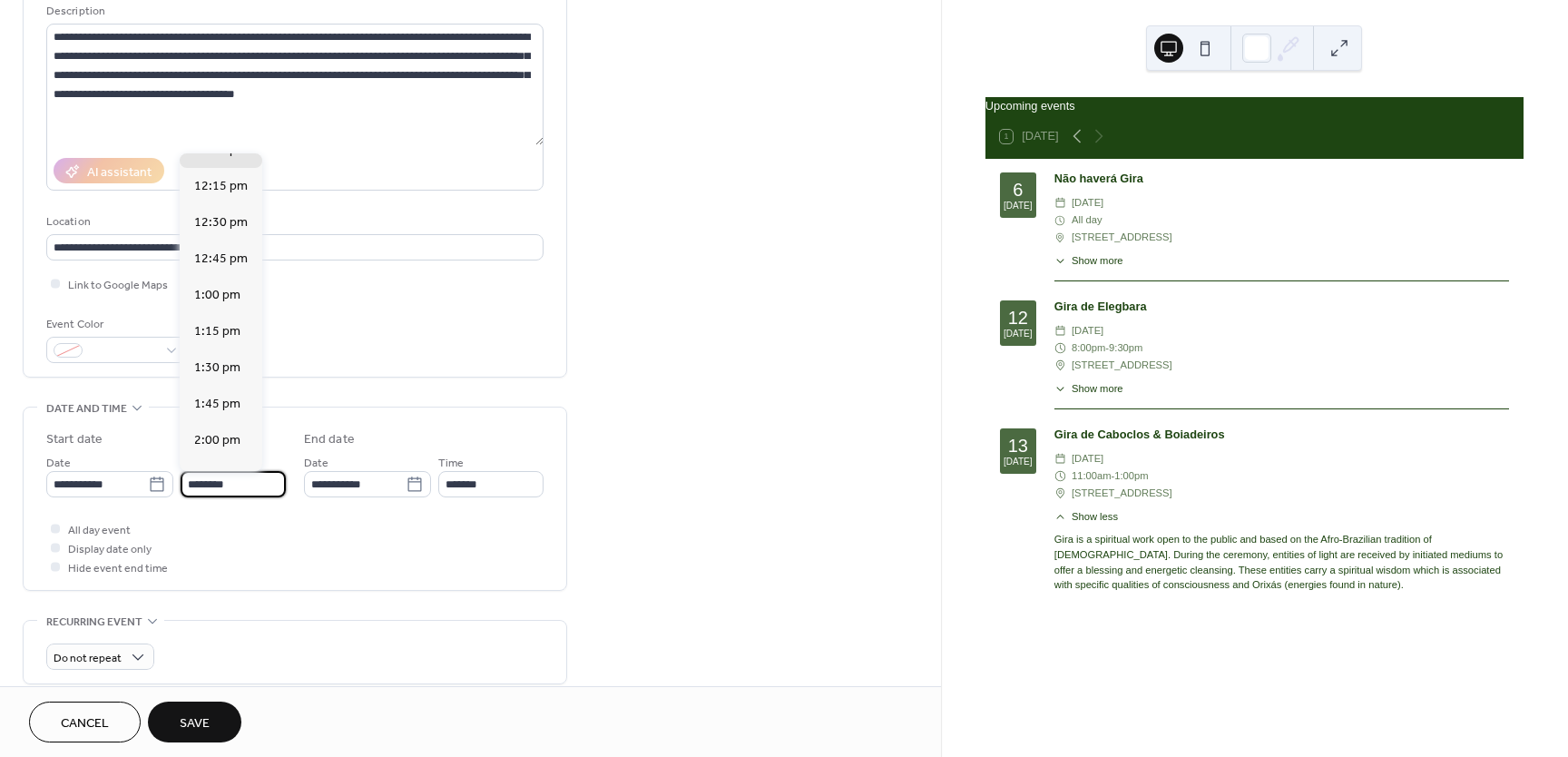 click on "Start date" at bounding box center [166, 439] 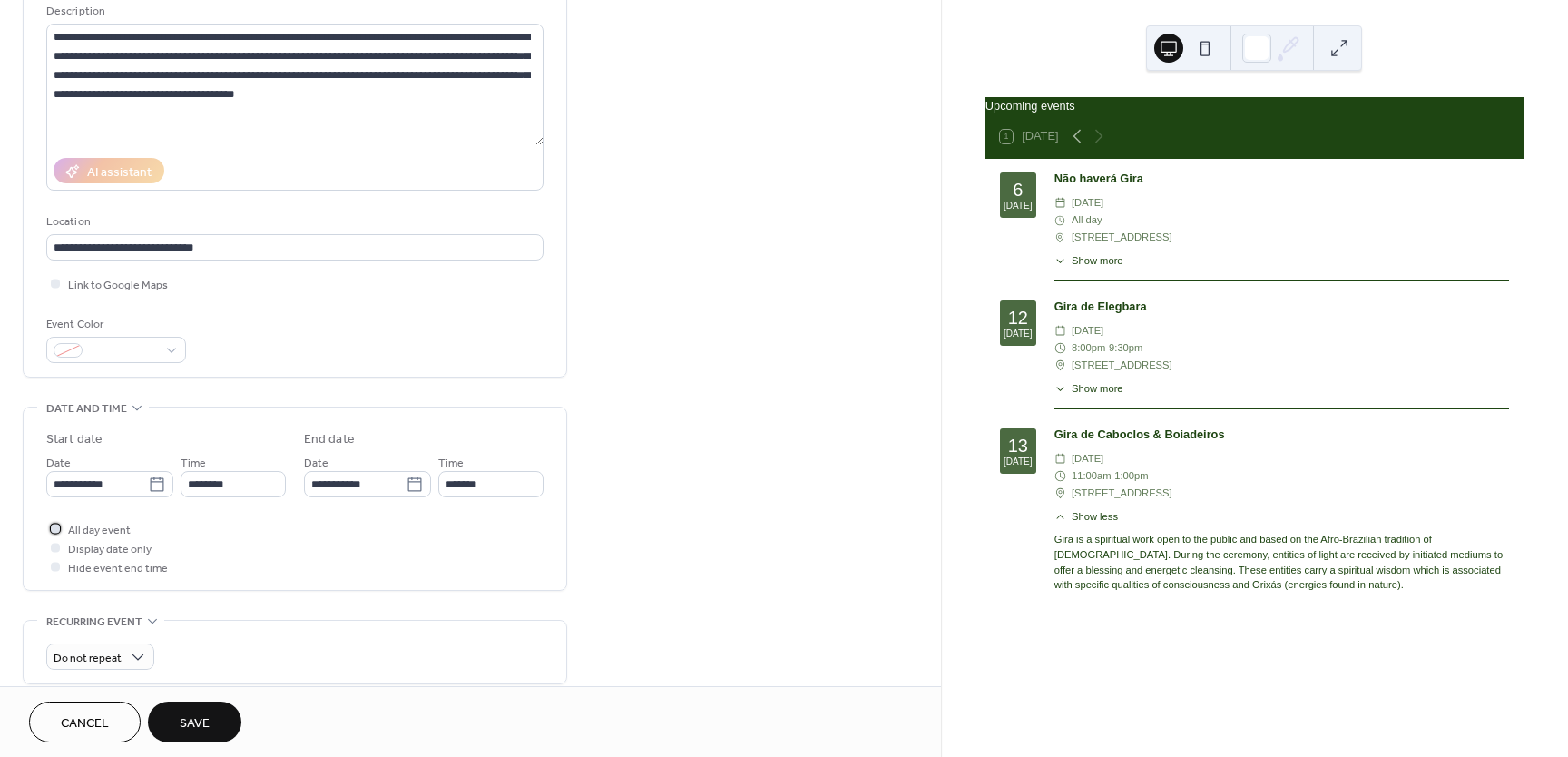 click at bounding box center (55, 528) 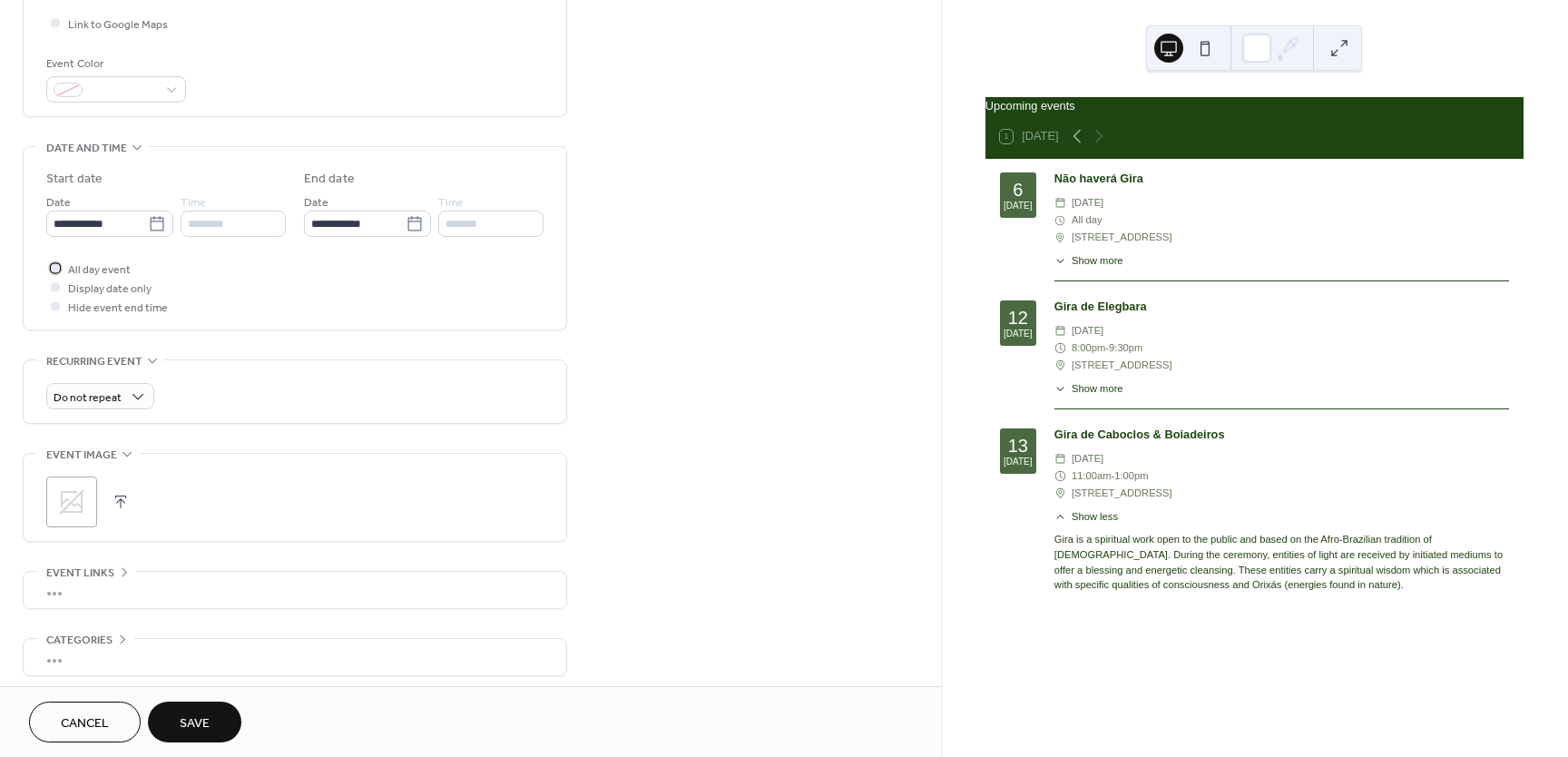 scroll, scrollTop: 519, scrollLeft: 0, axis: vertical 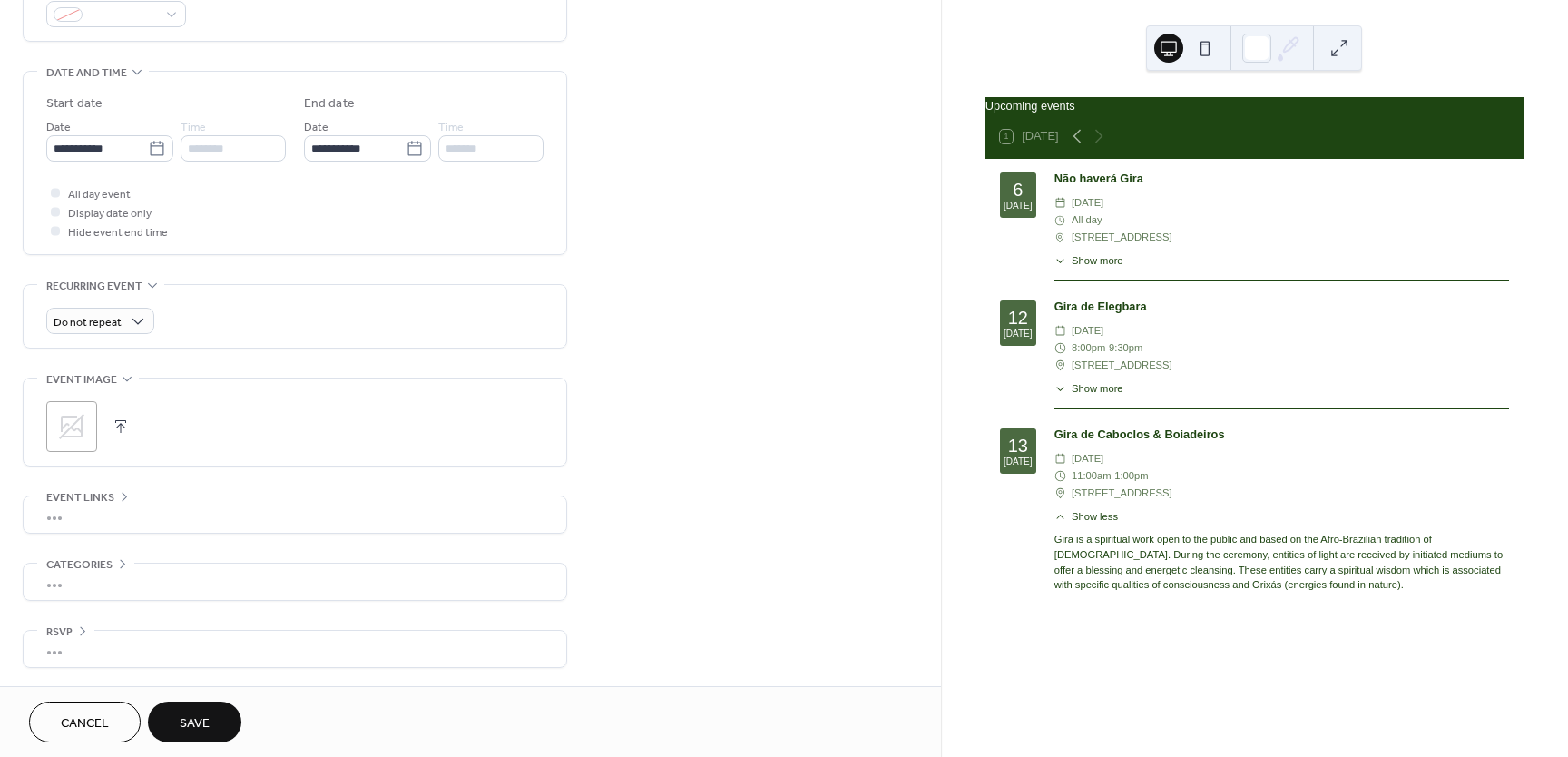 click on "Save" at bounding box center [194, 723] 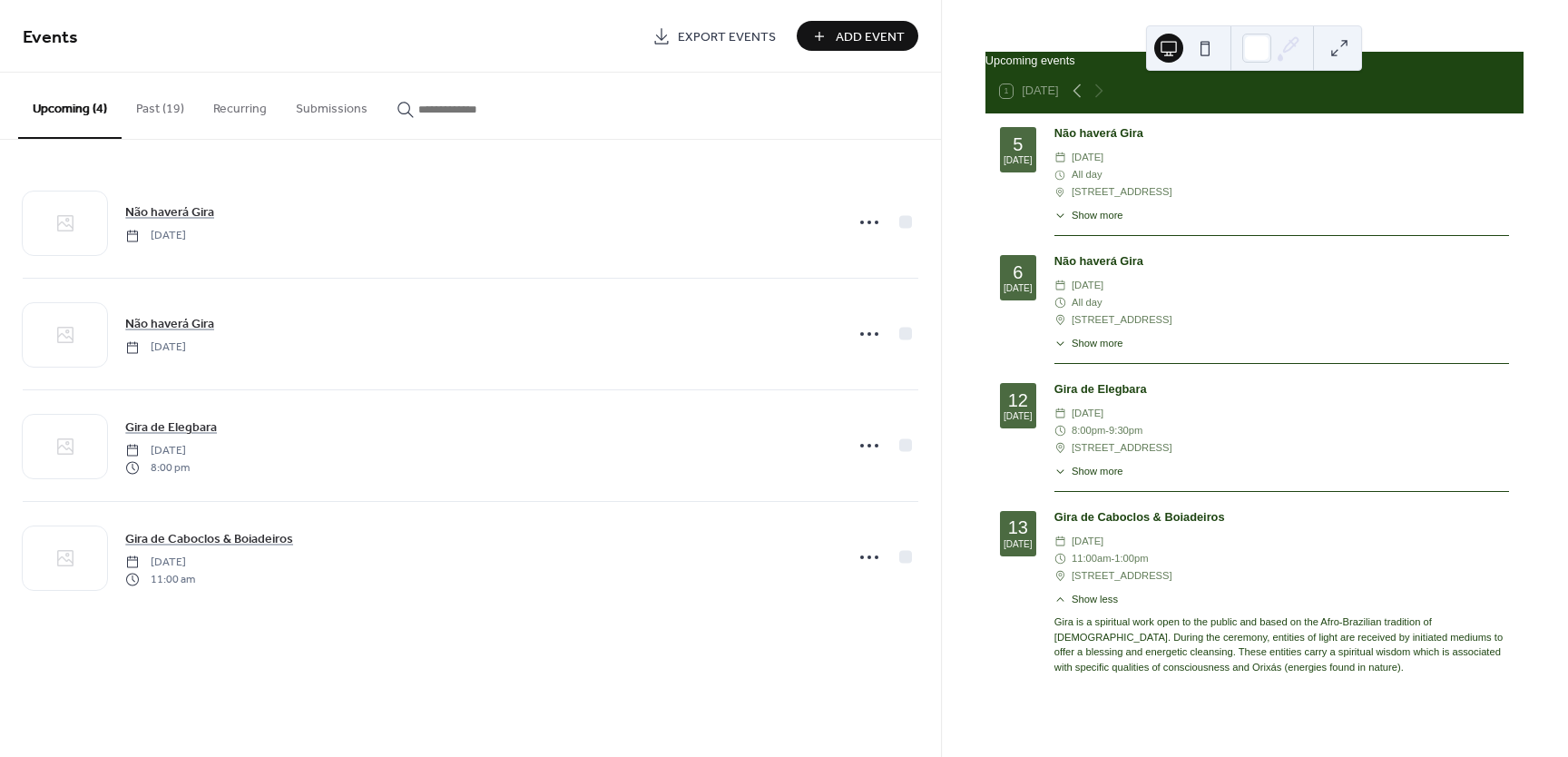 scroll, scrollTop: 47, scrollLeft: 0, axis: vertical 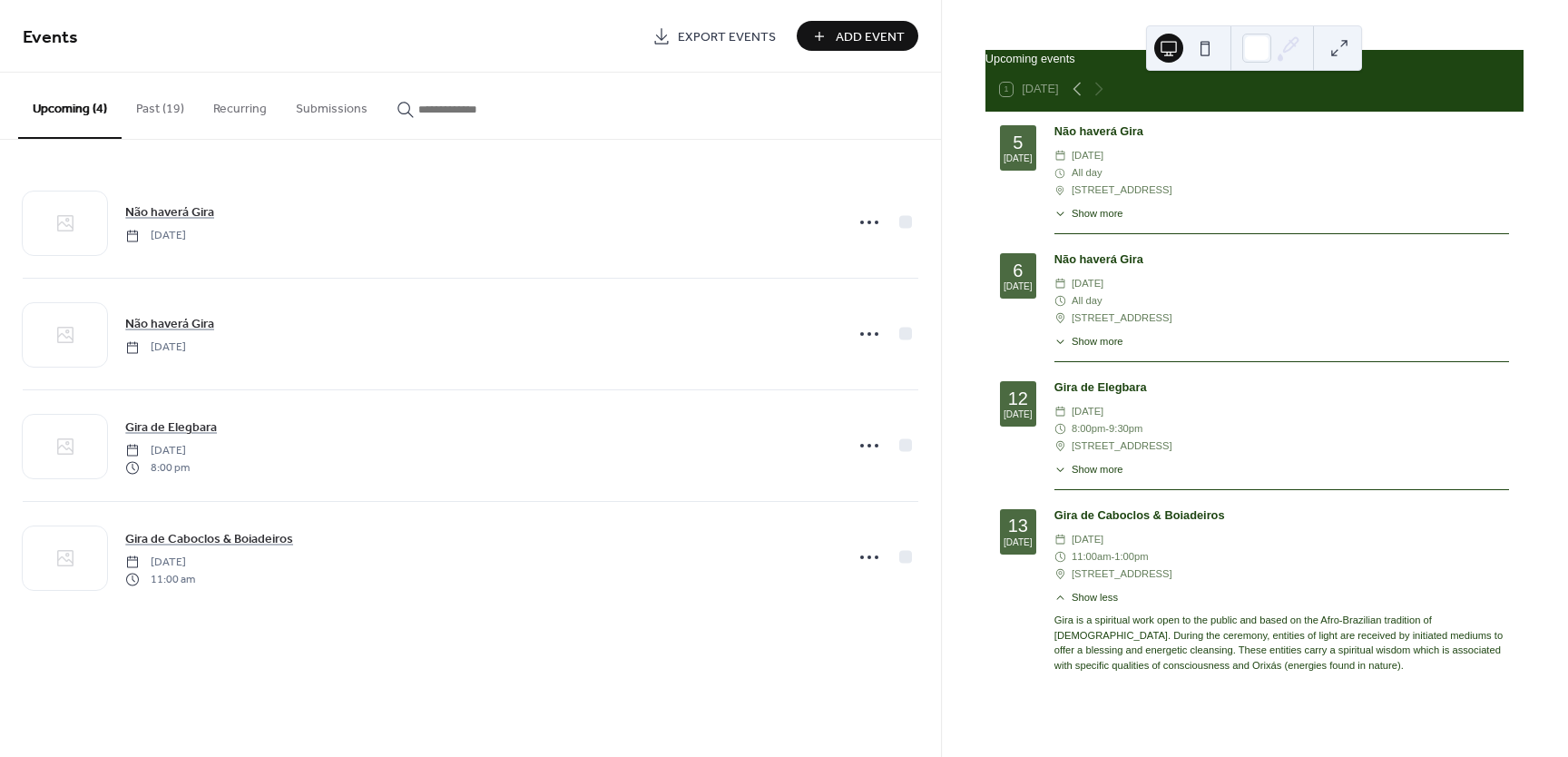 click on "Add Event" at bounding box center [870, 37] 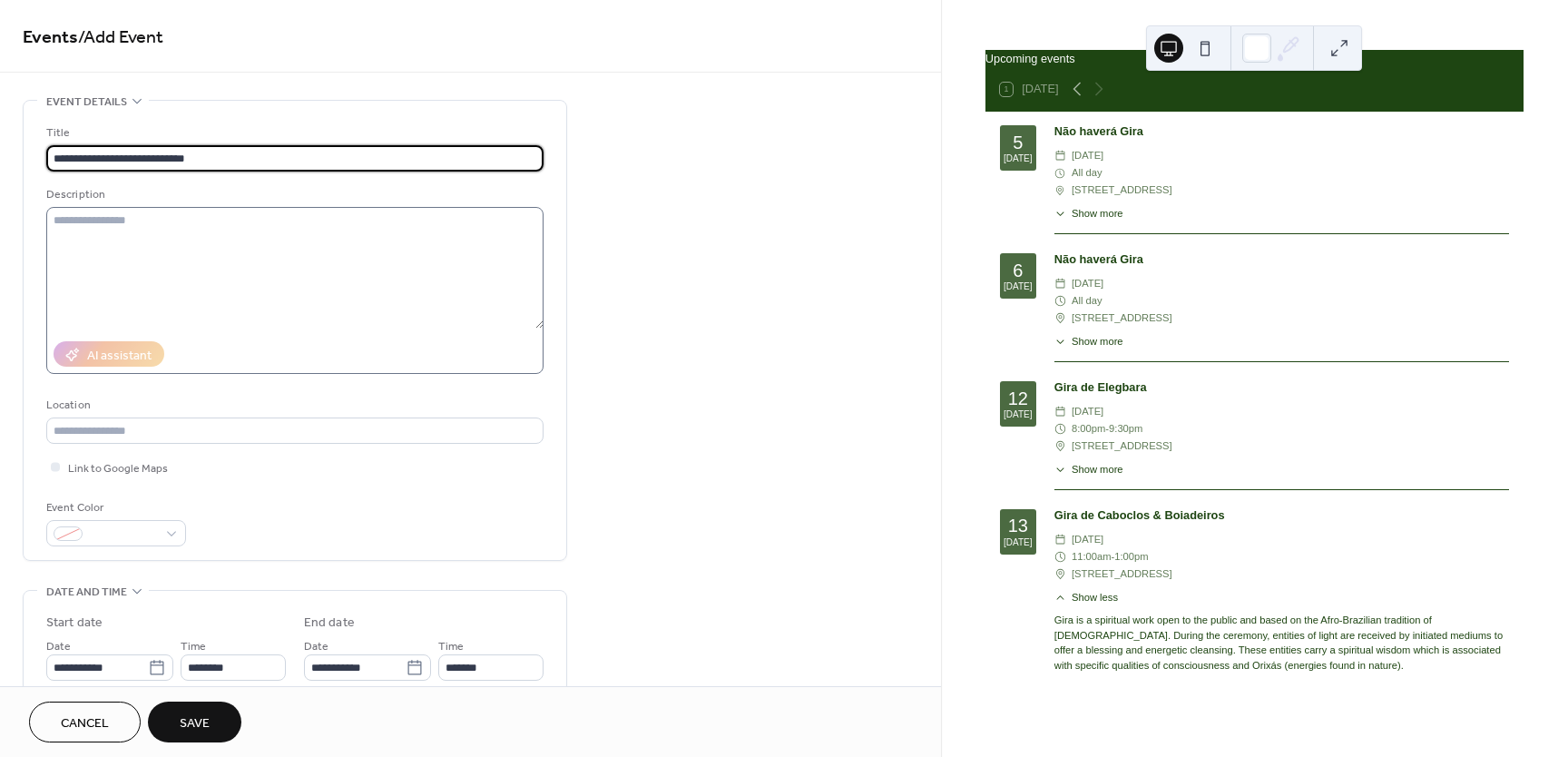 type on "**********" 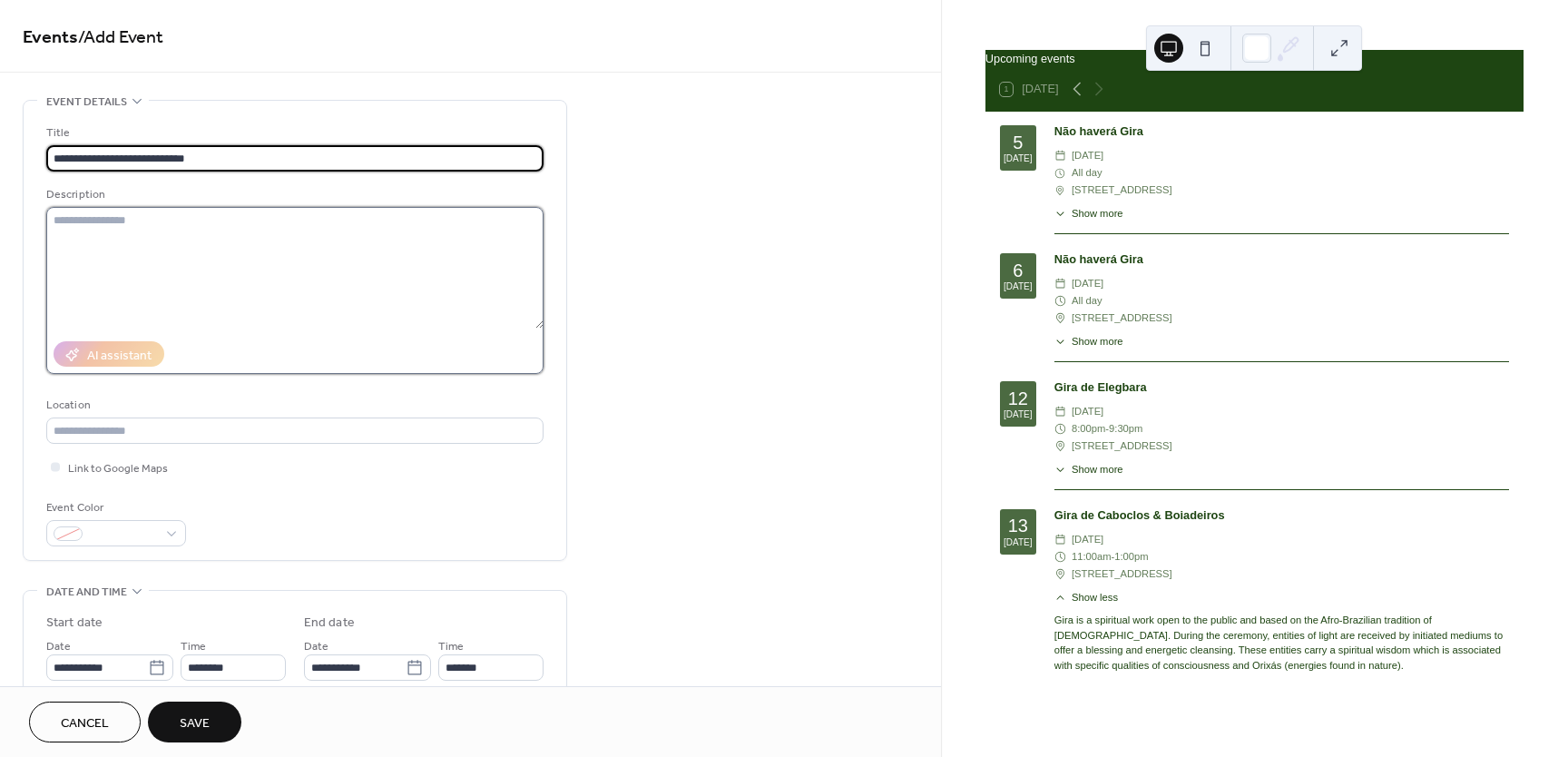 click at bounding box center (295, 268) 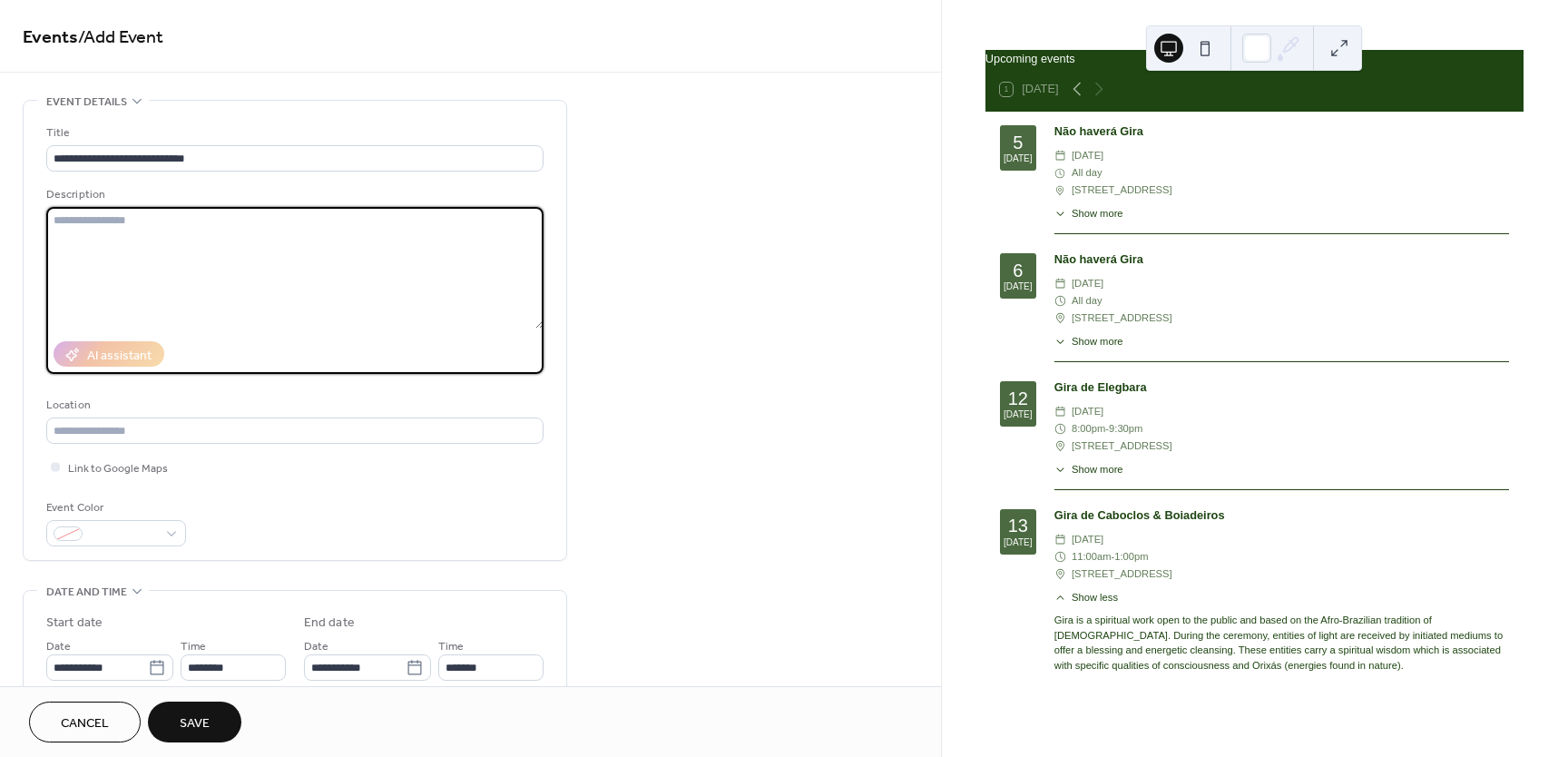 paste on "**********" 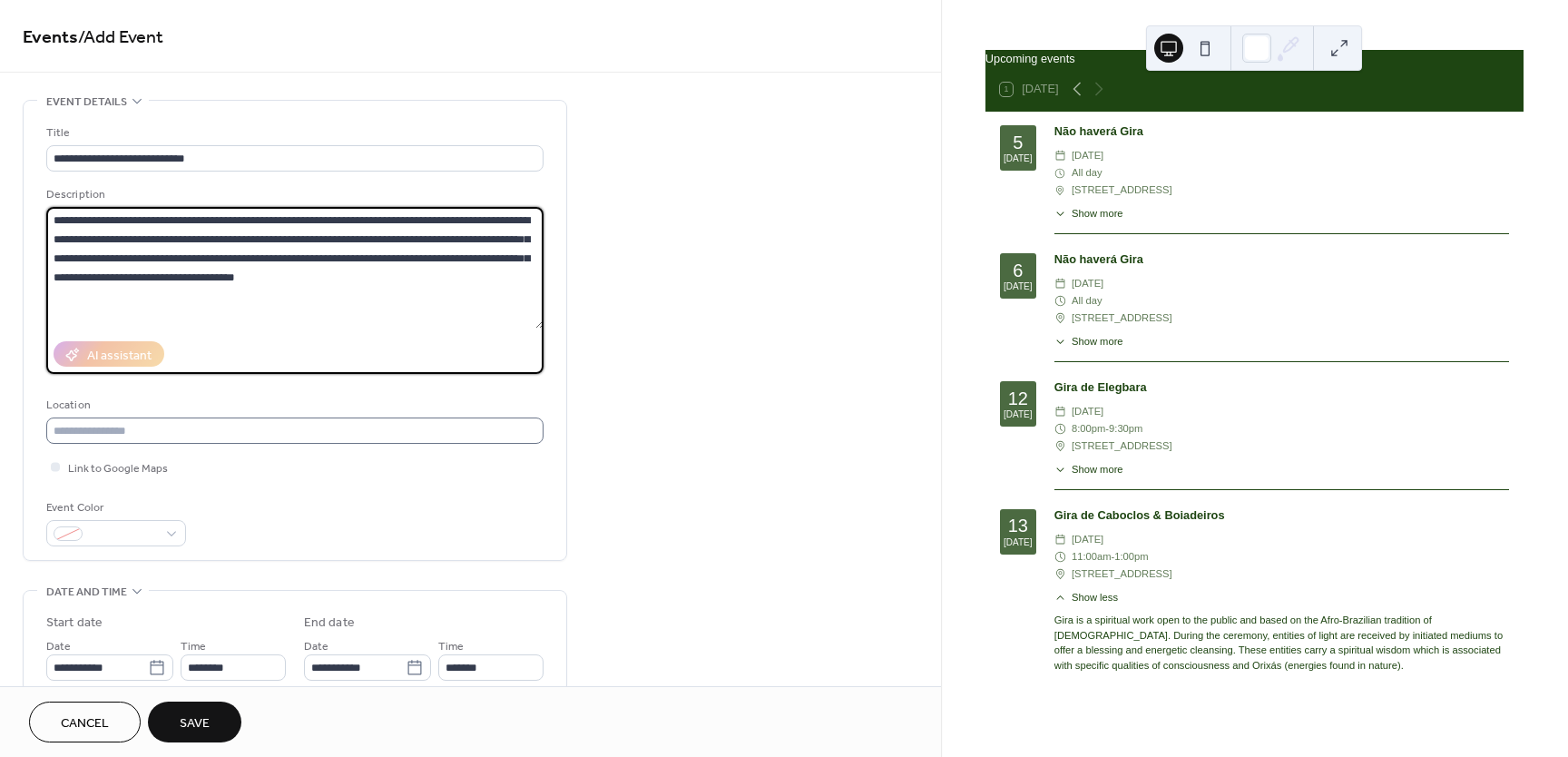 type on "**********" 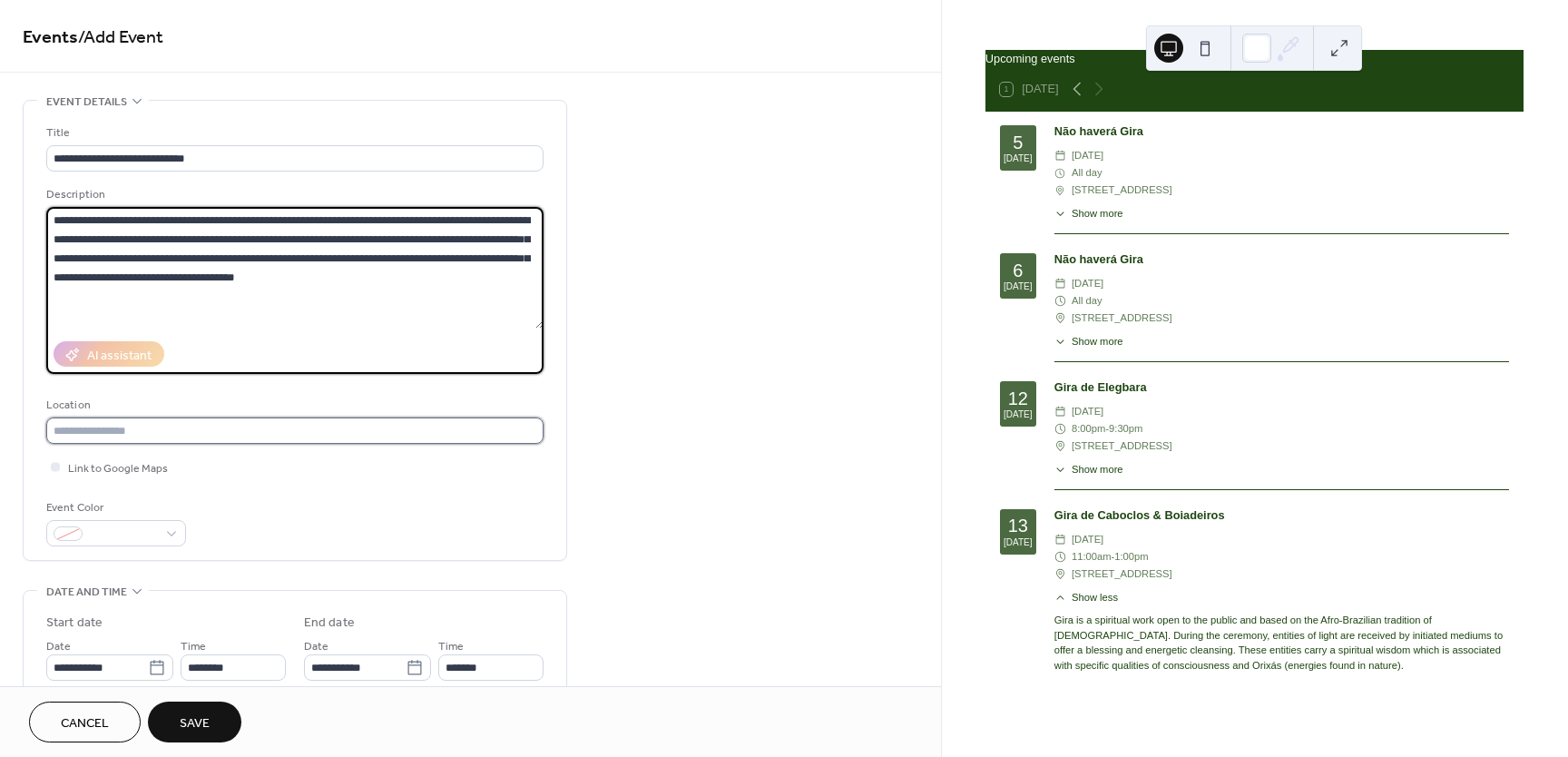 click at bounding box center (295, 430) 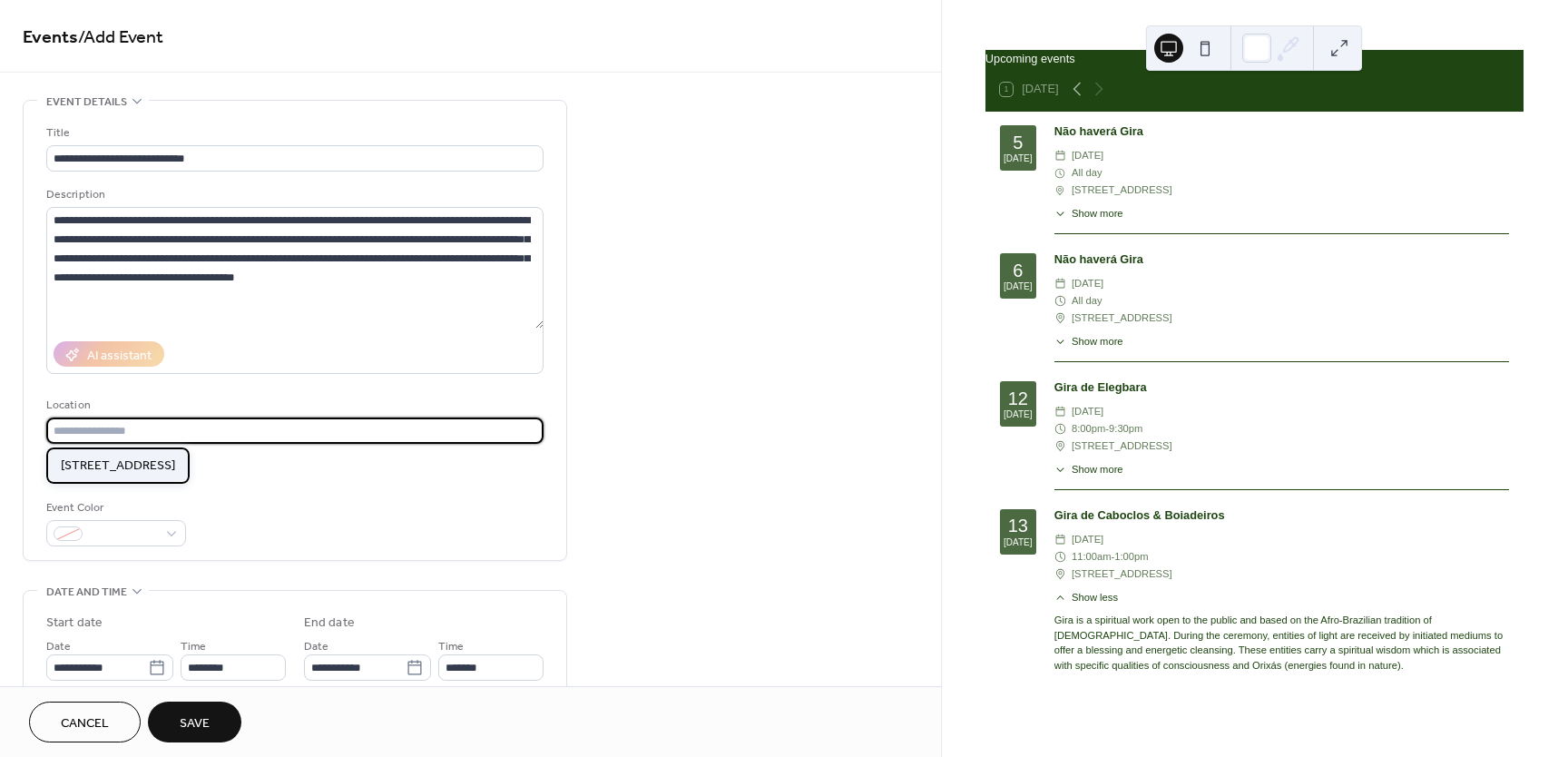 click on "2546 Seaboard Ave, San Jose, CA" at bounding box center [118, 466] 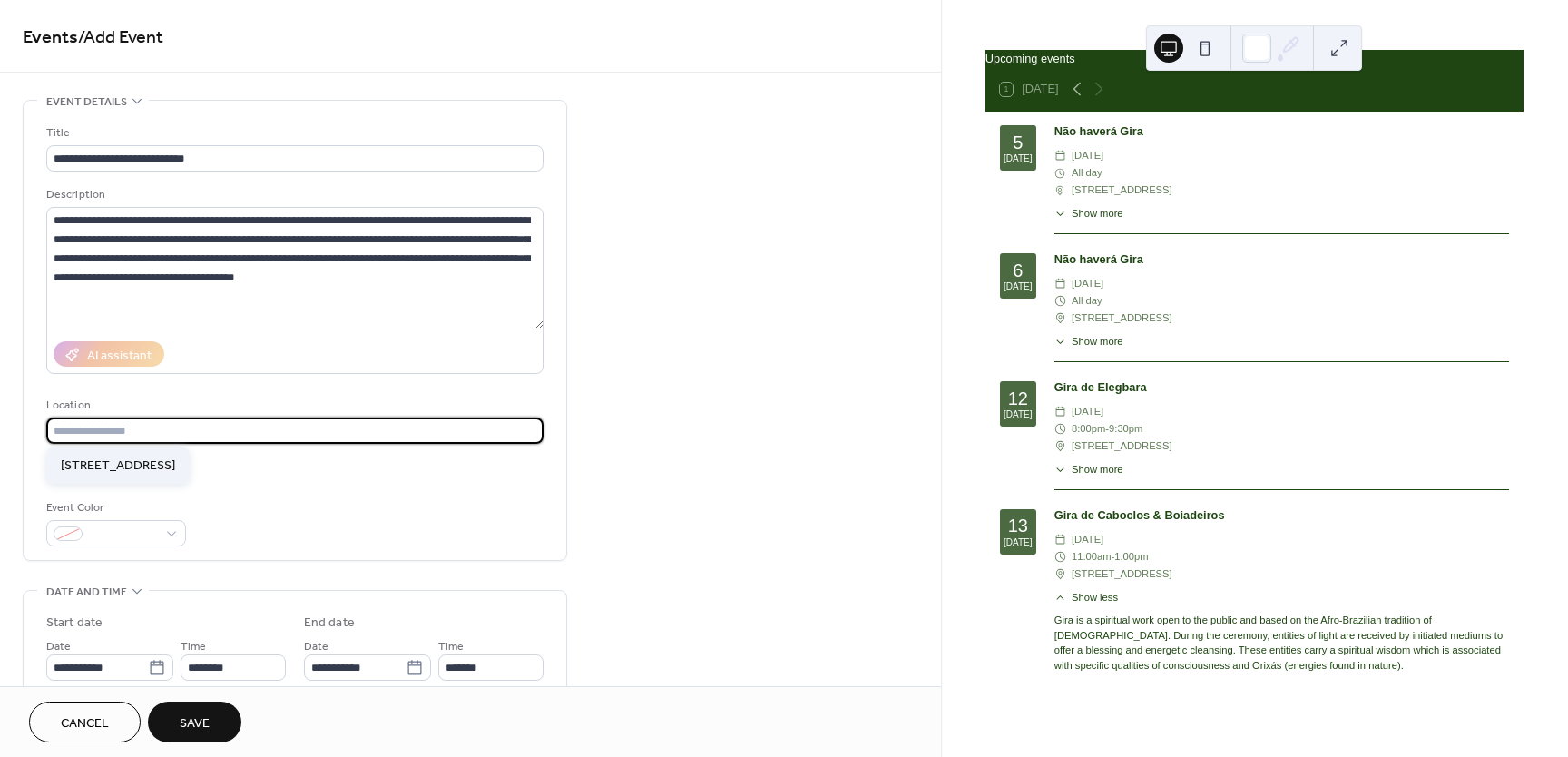 type on "**********" 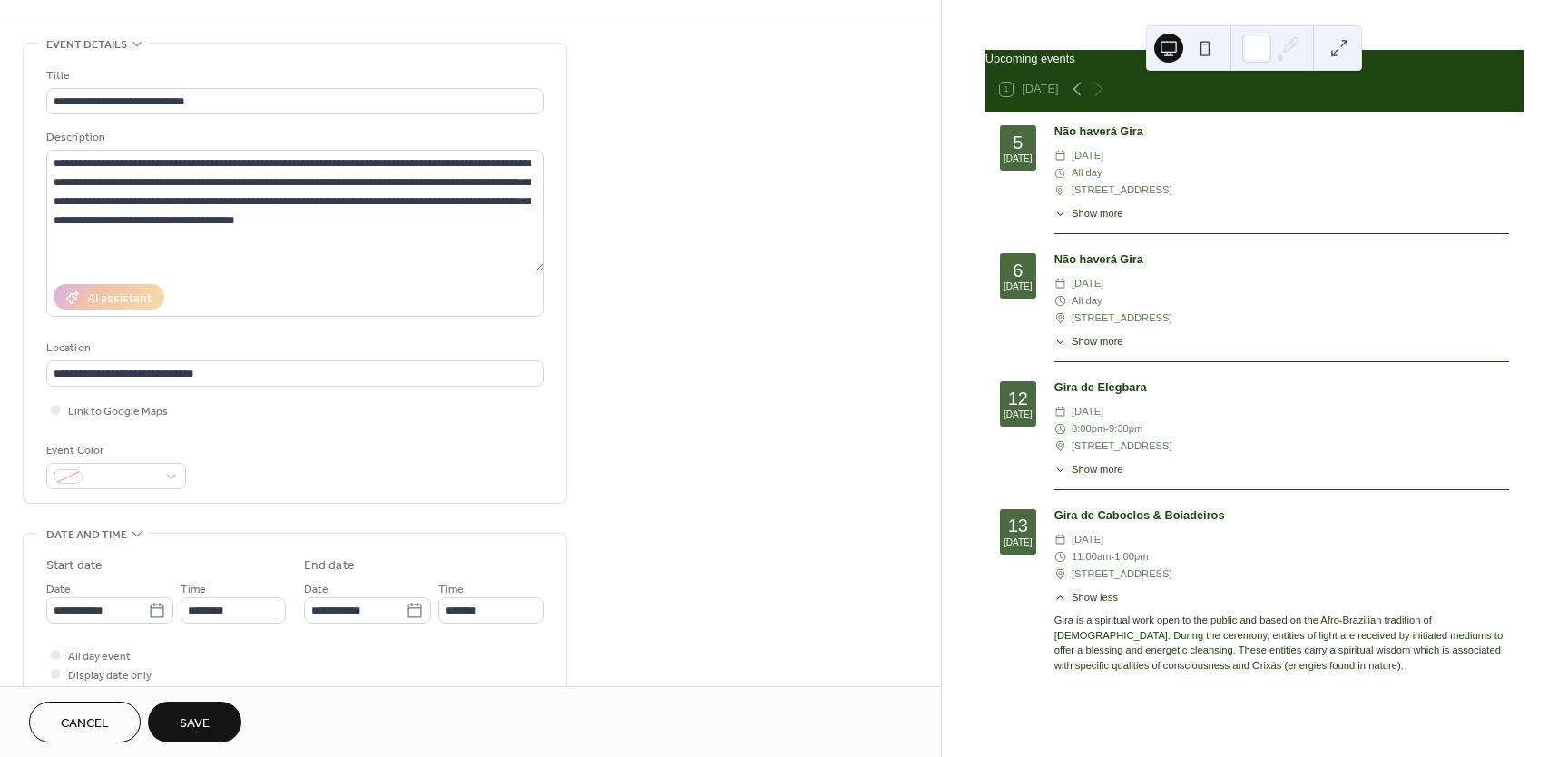 scroll, scrollTop: 55, scrollLeft: 0, axis: vertical 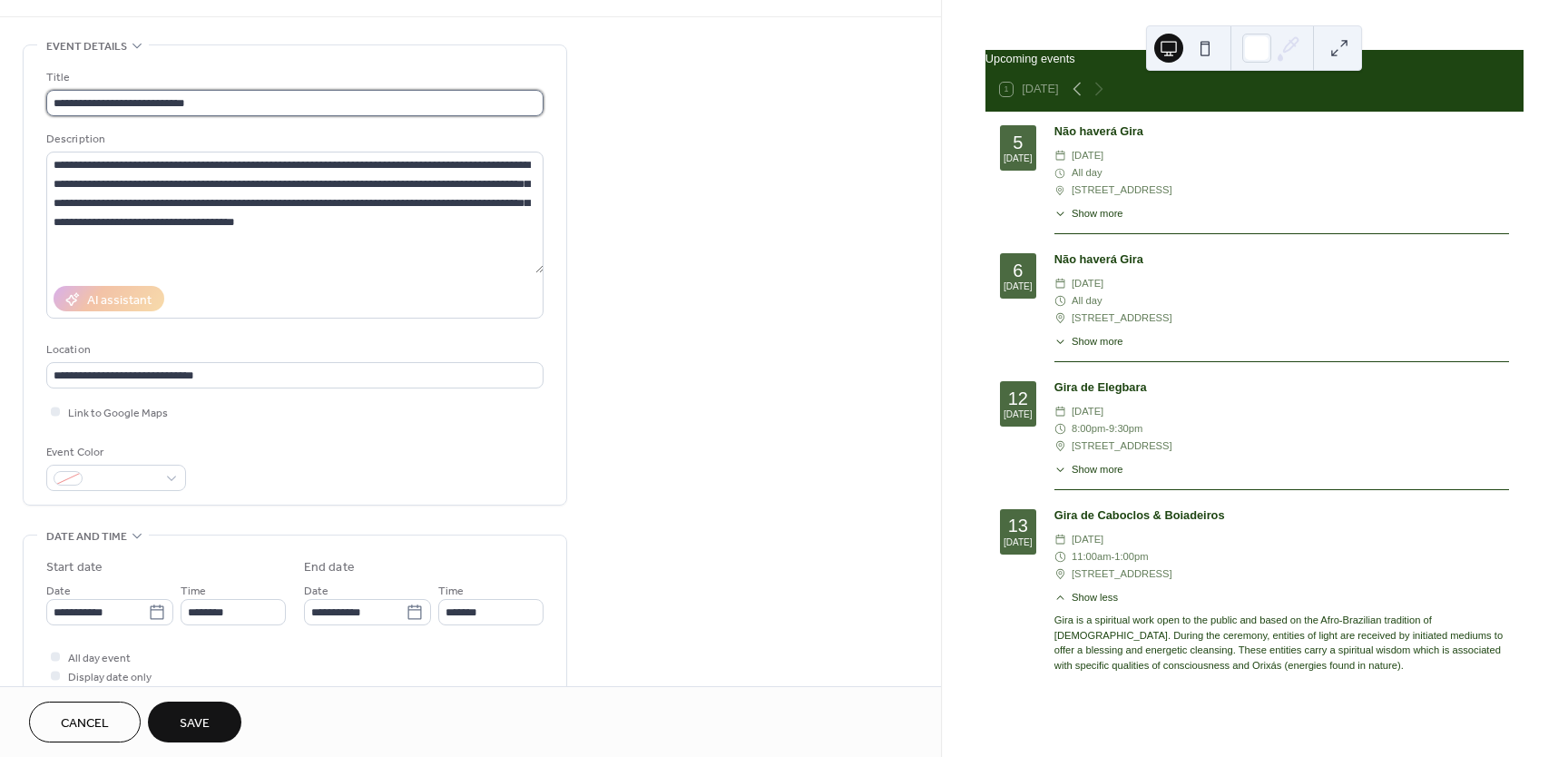 click on "**********" at bounding box center (295, 103) 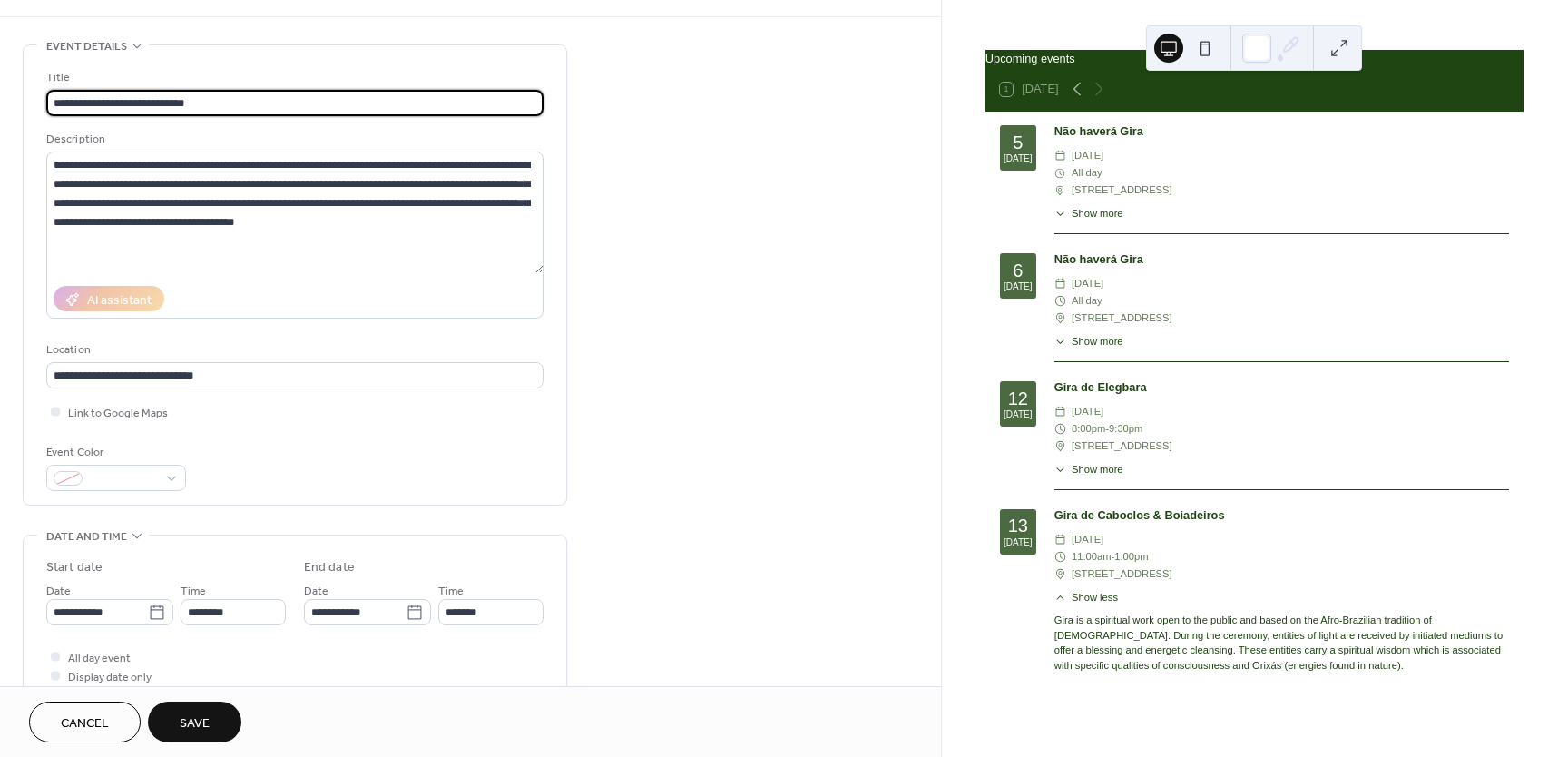 click on "**********" at bounding box center [295, 103] 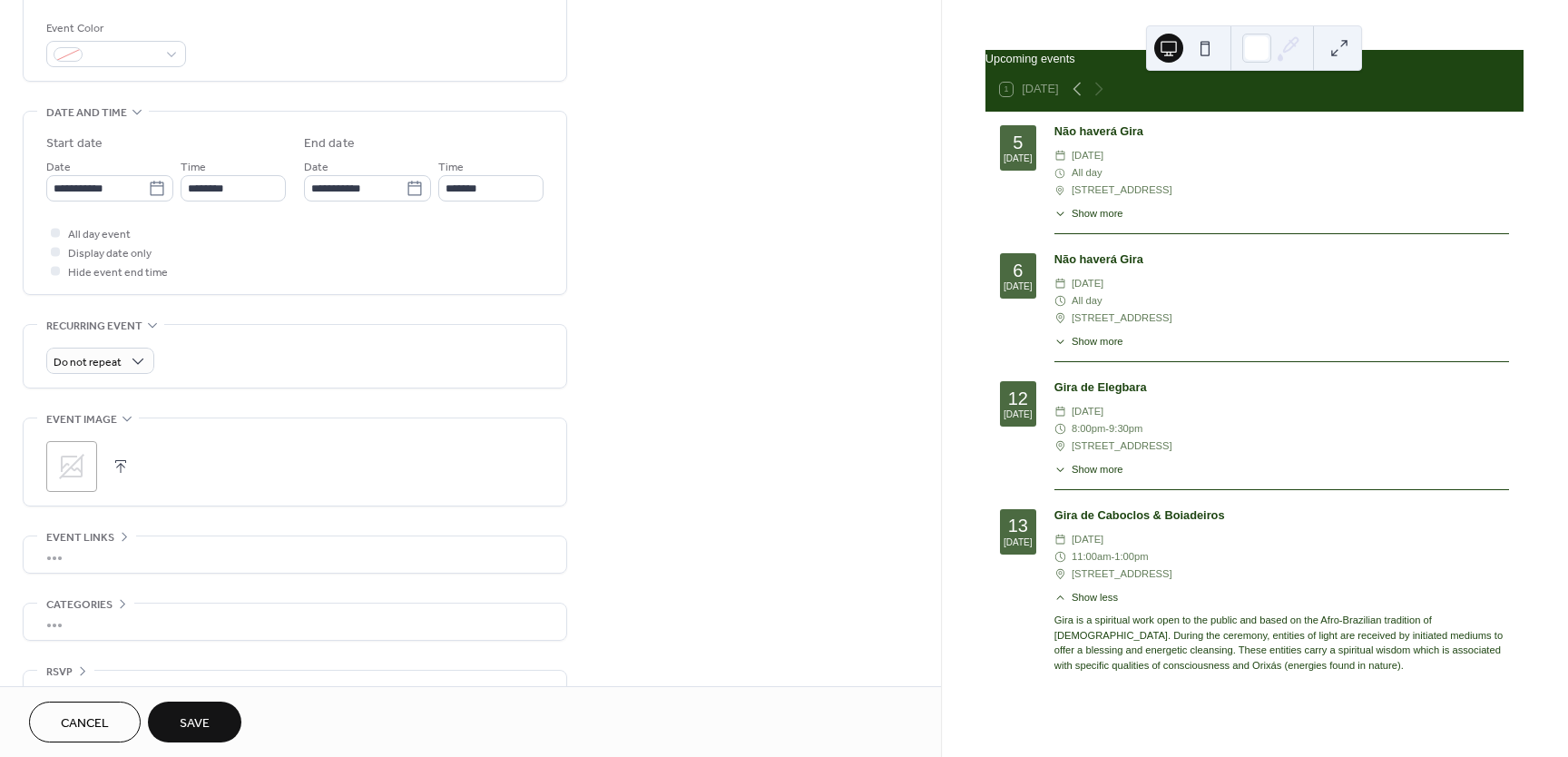 scroll, scrollTop: 491, scrollLeft: 0, axis: vertical 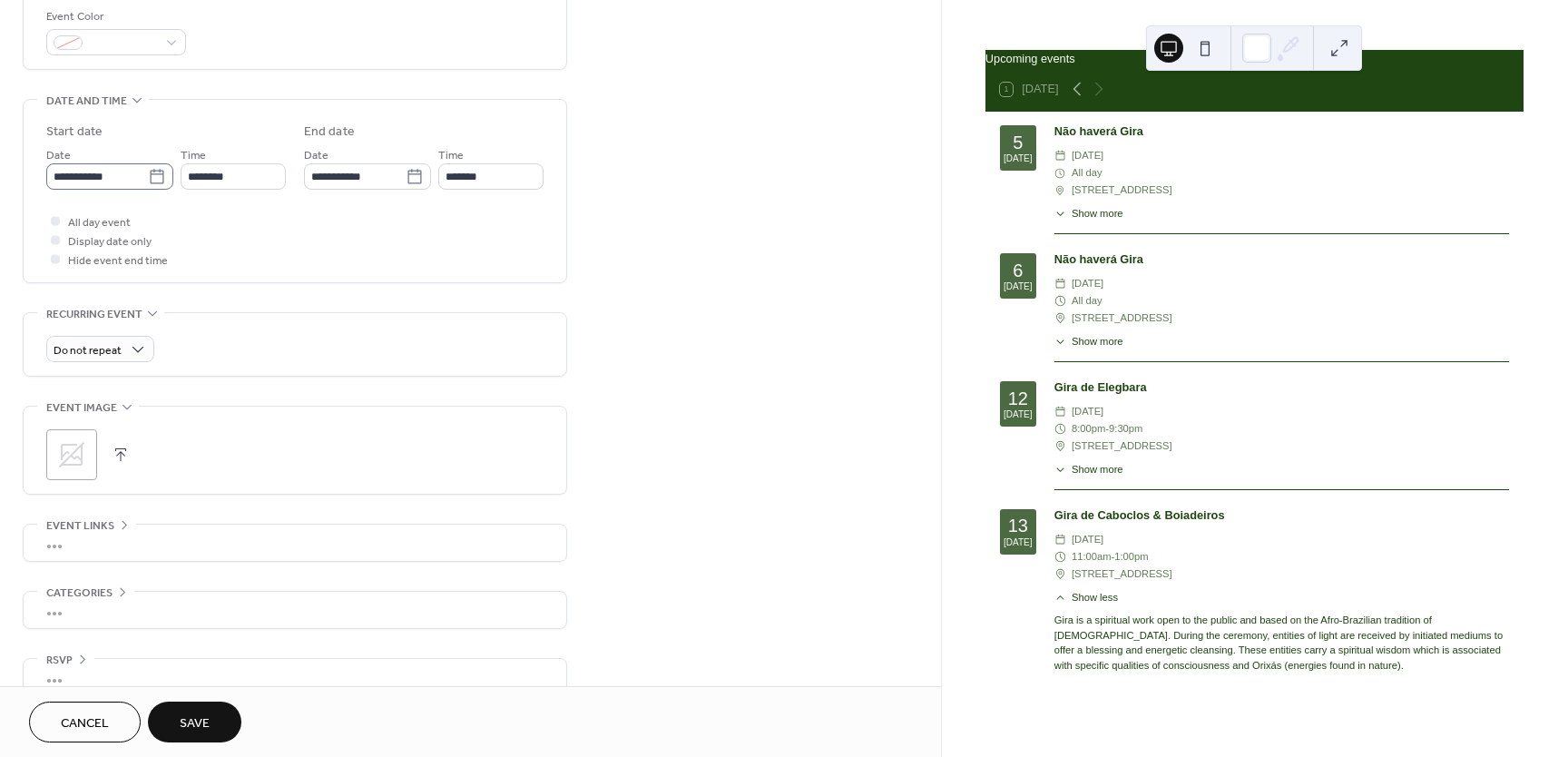 type on "**********" 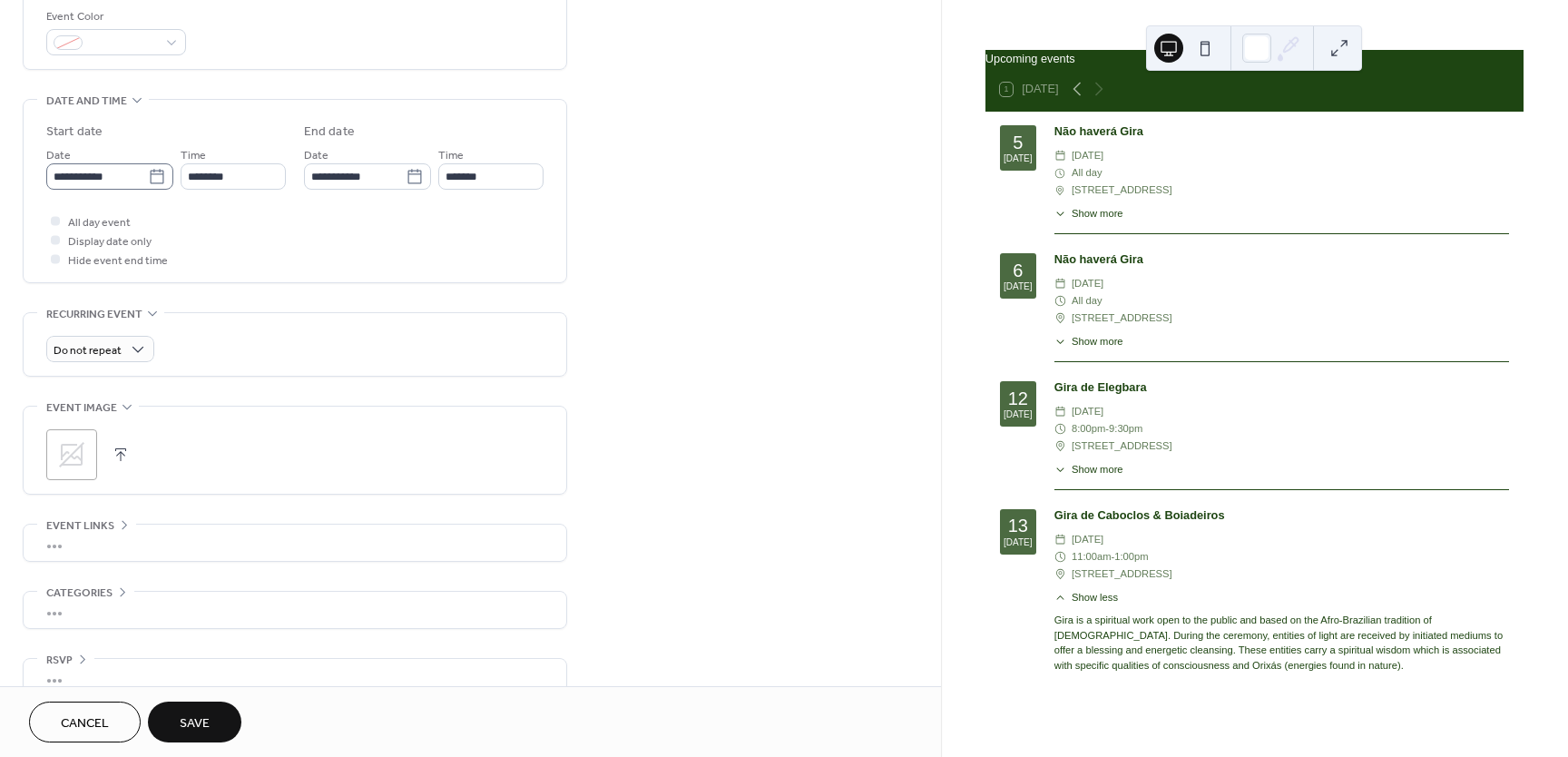 click 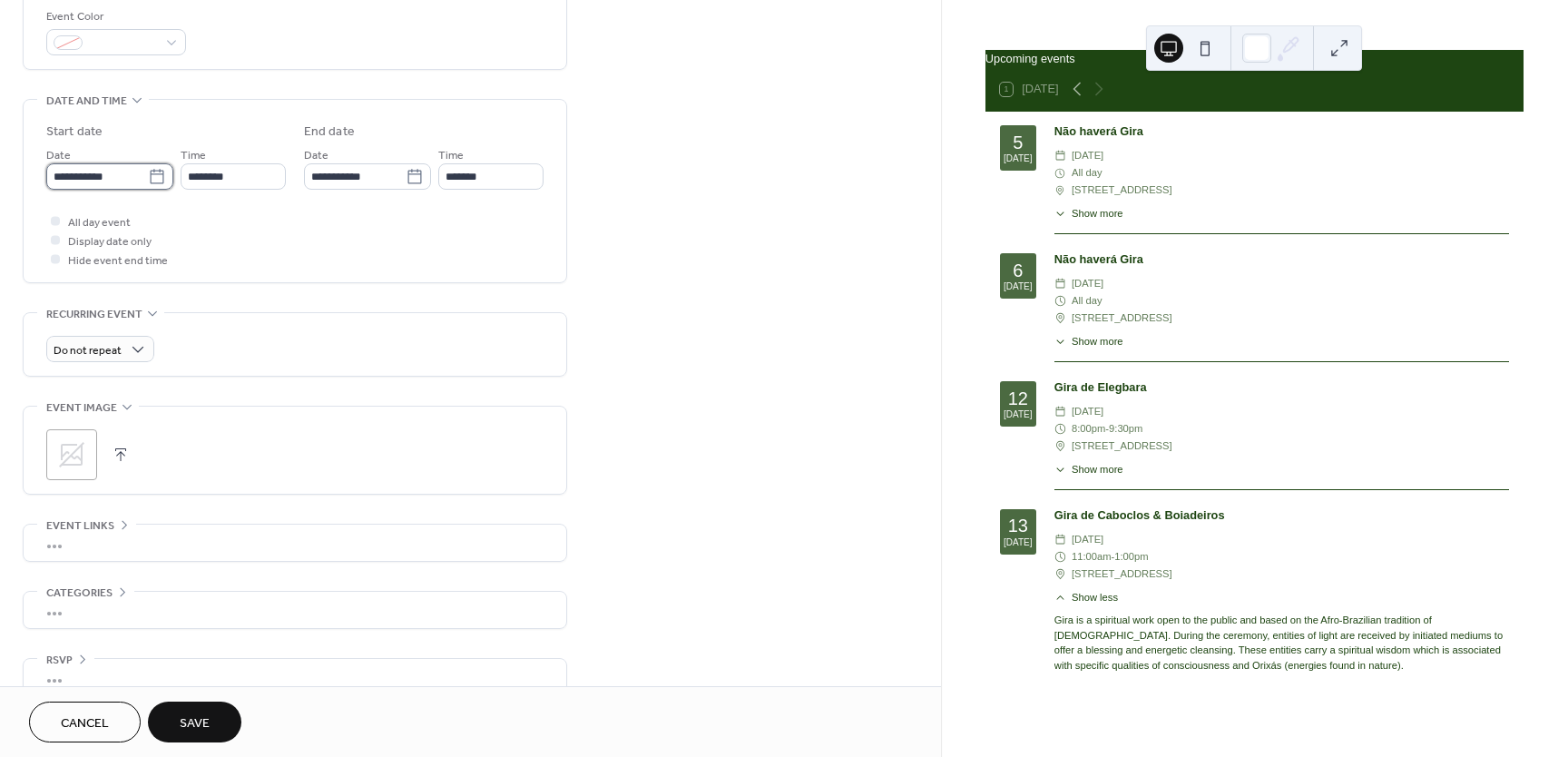 click on "**********" at bounding box center (97, 176) 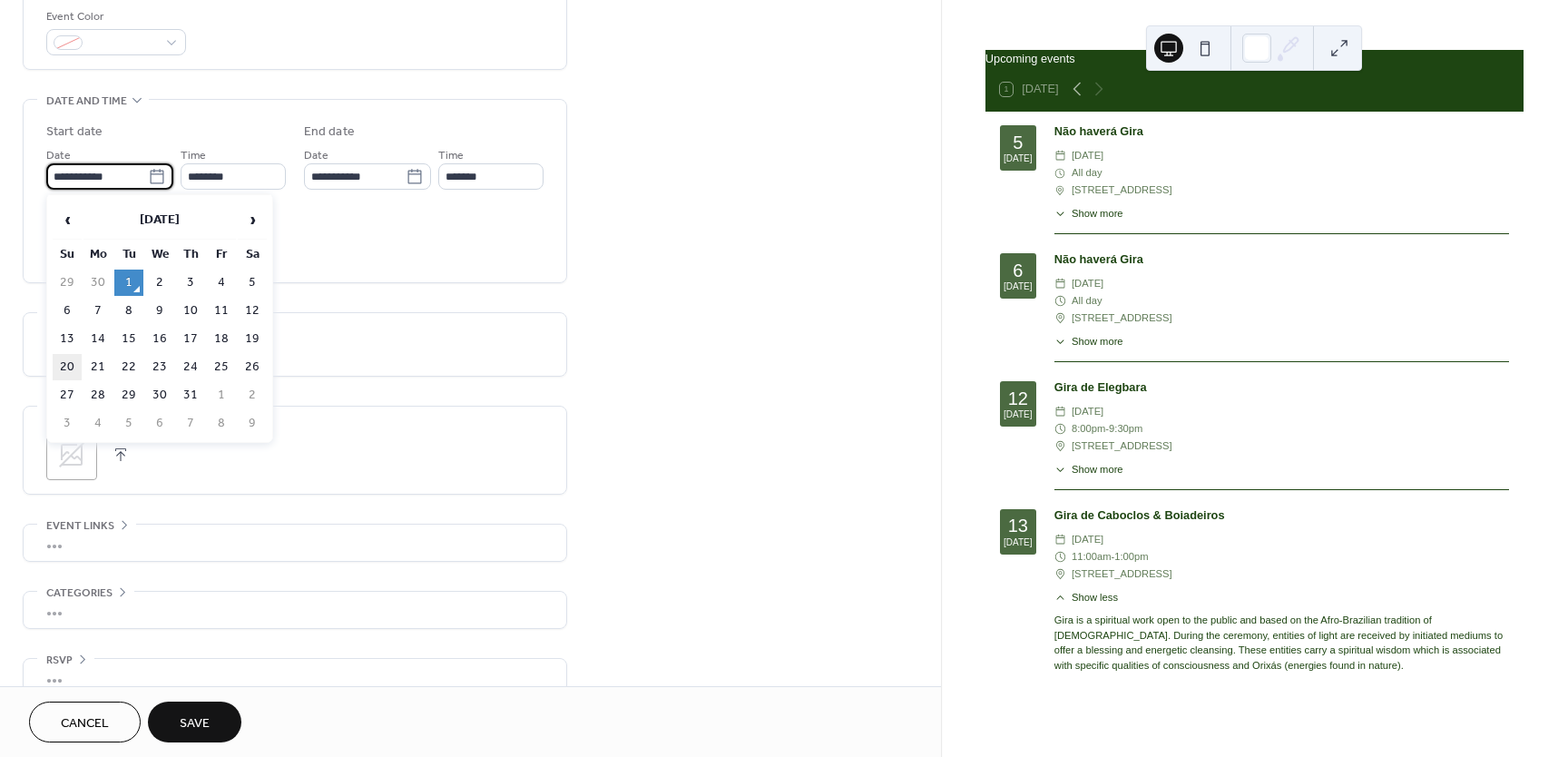click on "20" at bounding box center [67, 367] 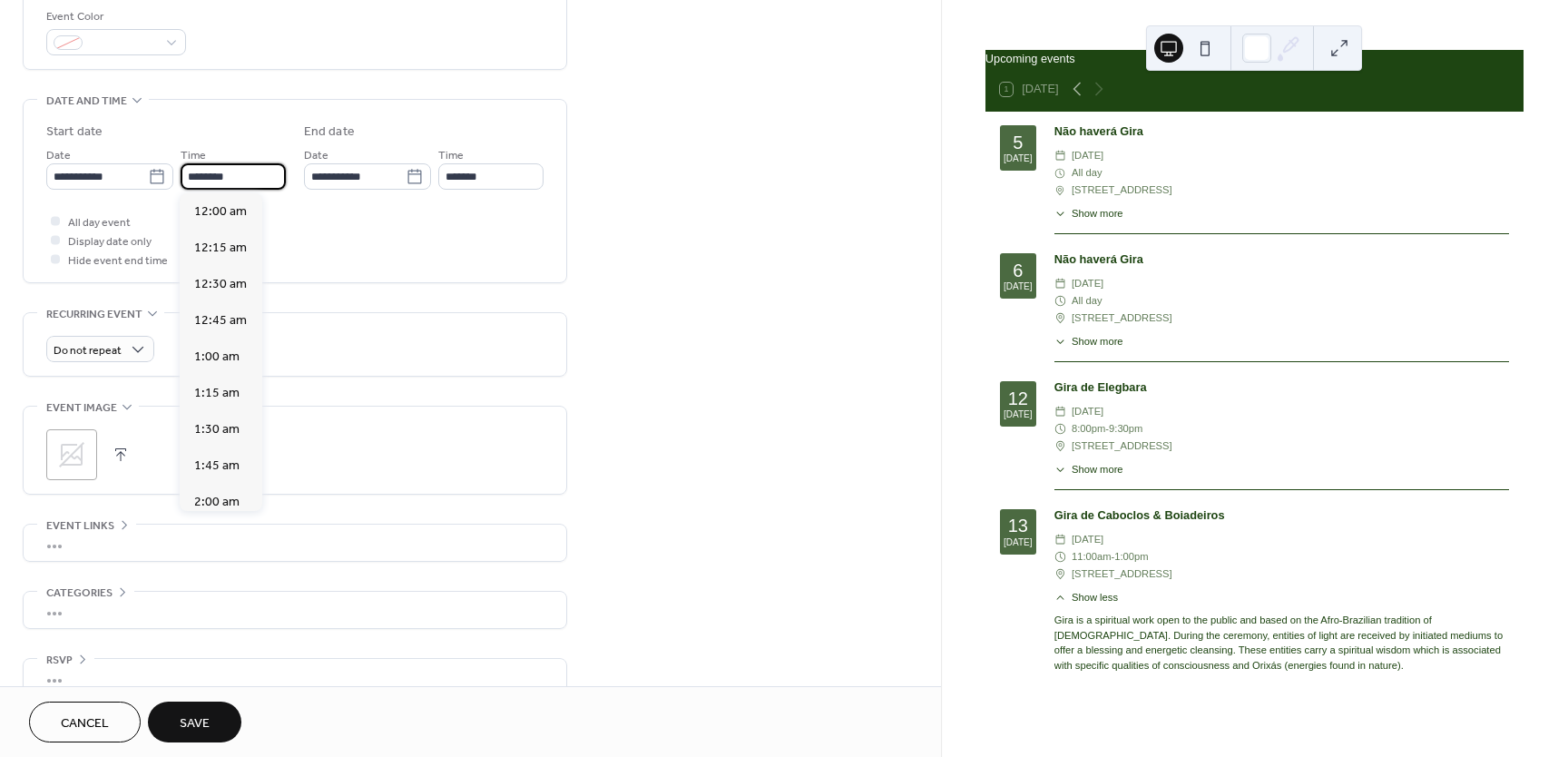 click on "********" at bounding box center (233, 176) 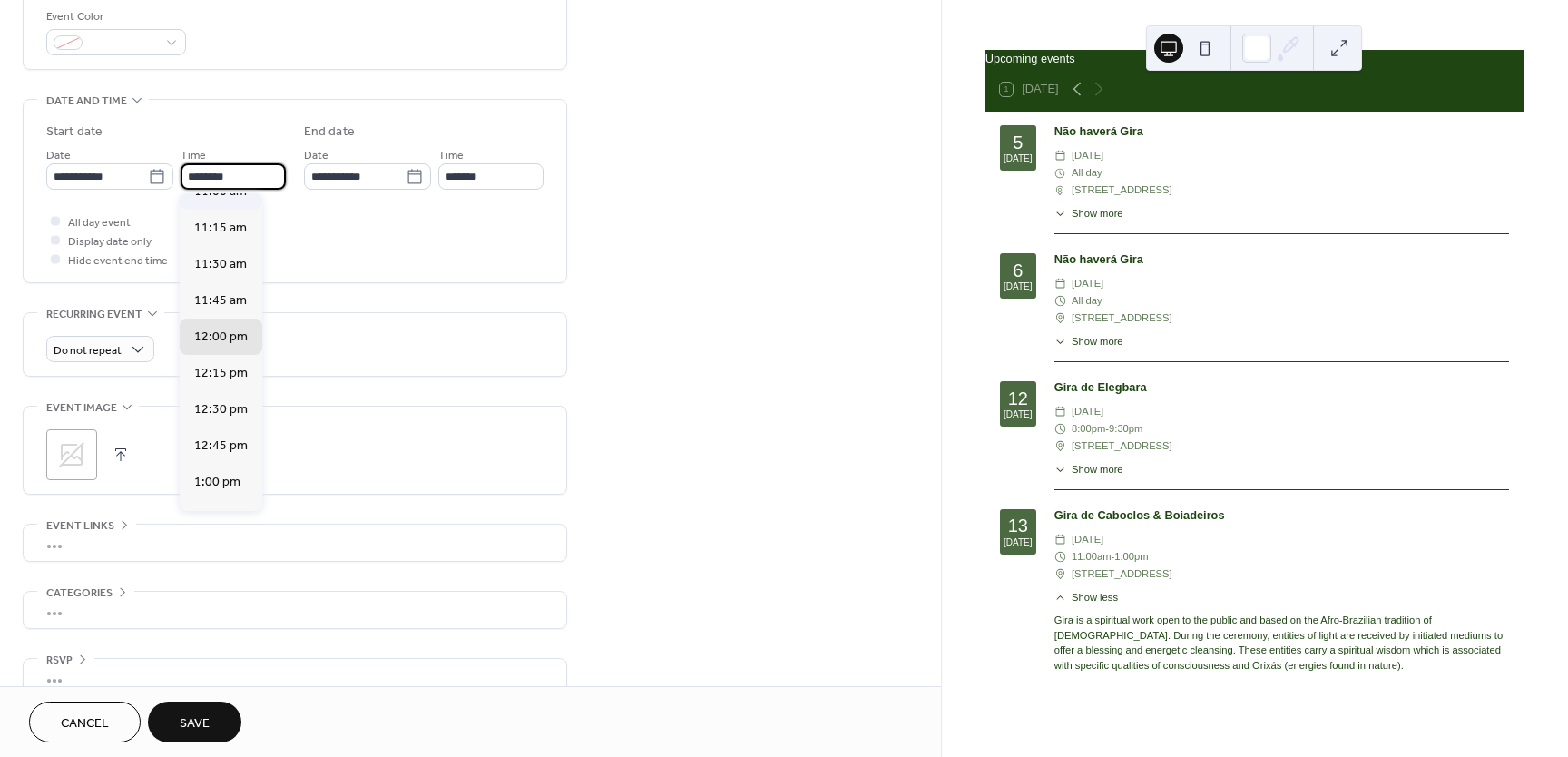 scroll, scrollTop: 1617, scrollLeft: 0, axis: vertical 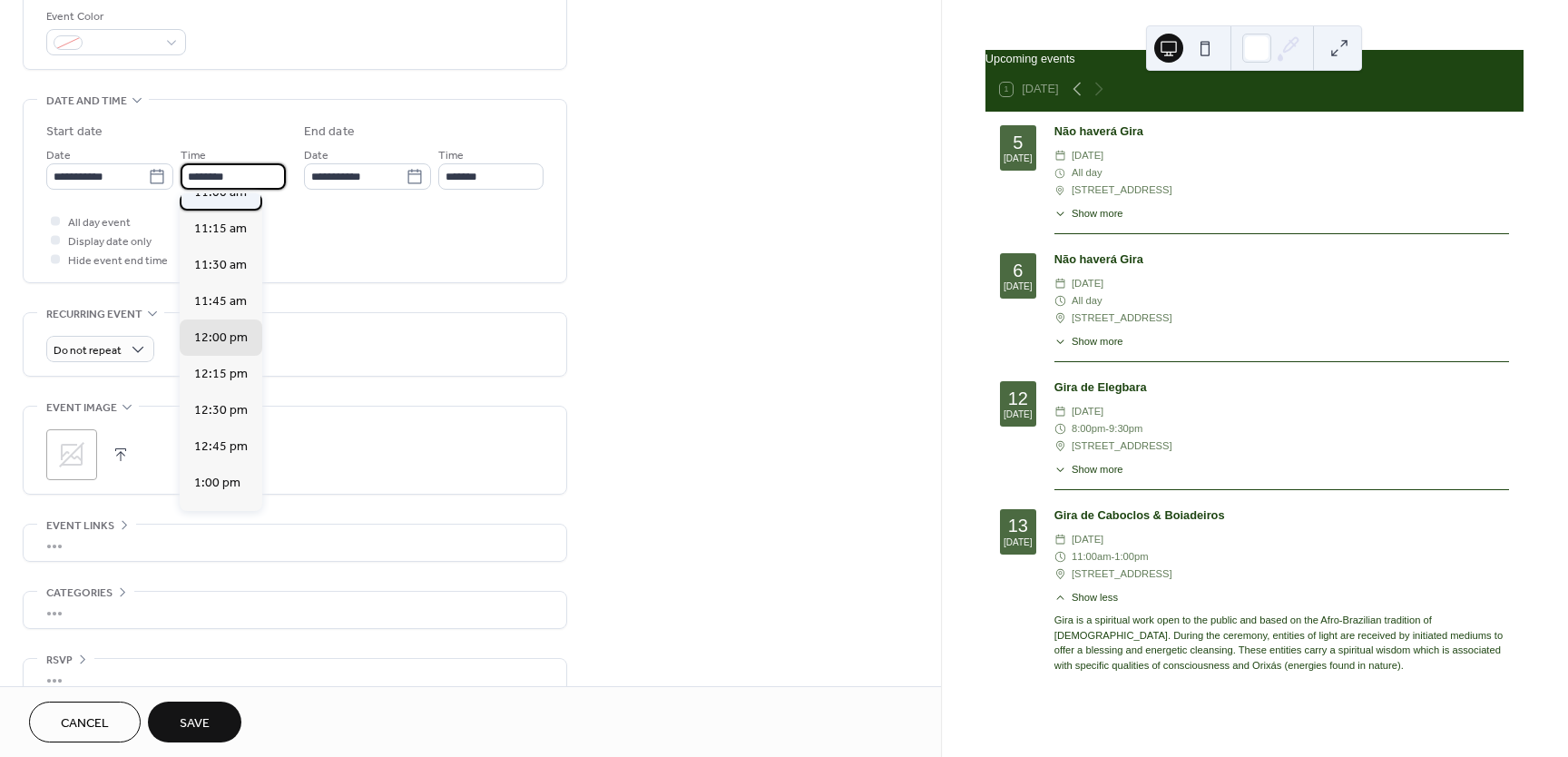 click on "11:00 am" at bounding box center (220, 192) 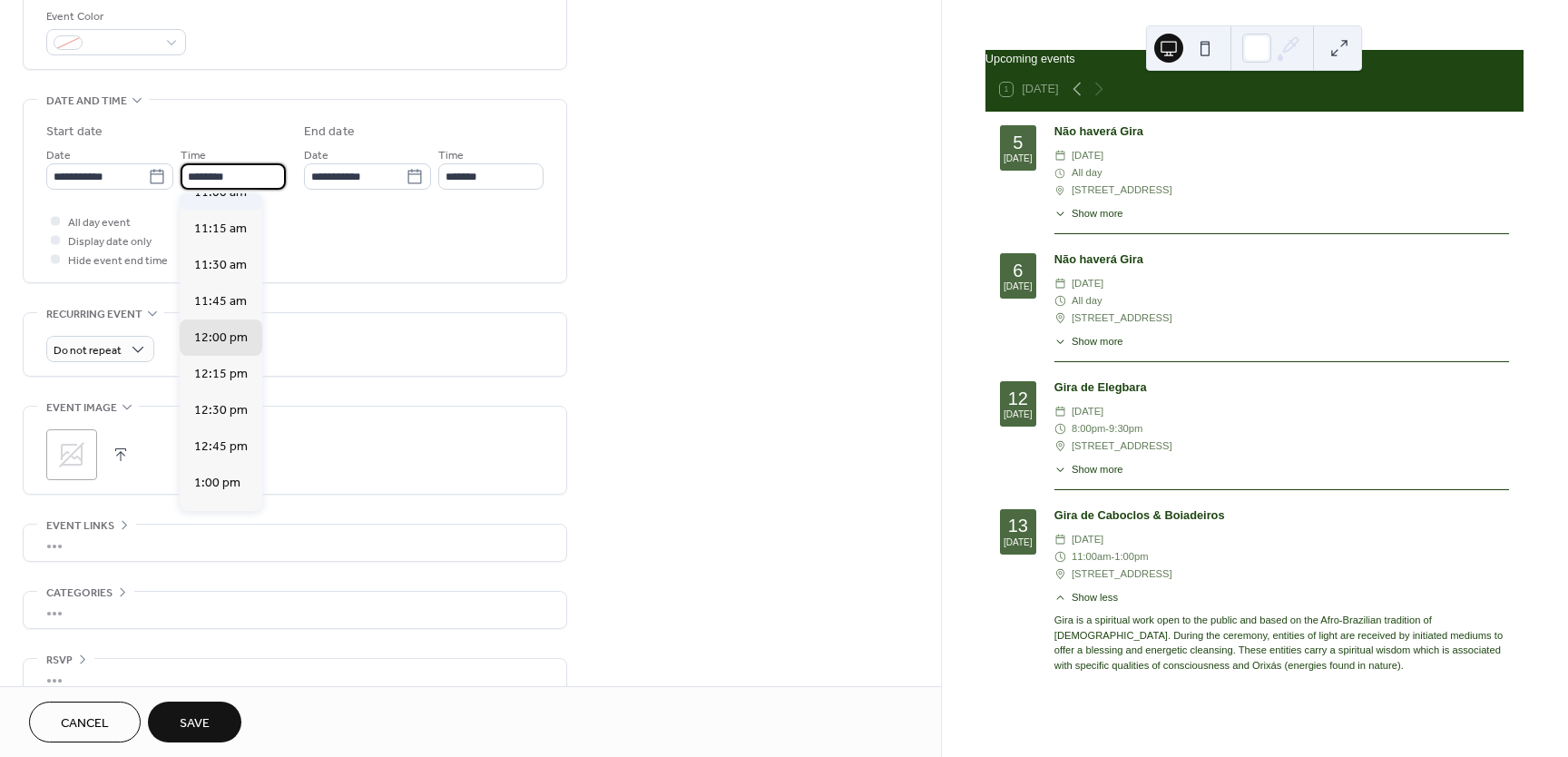type on "********" 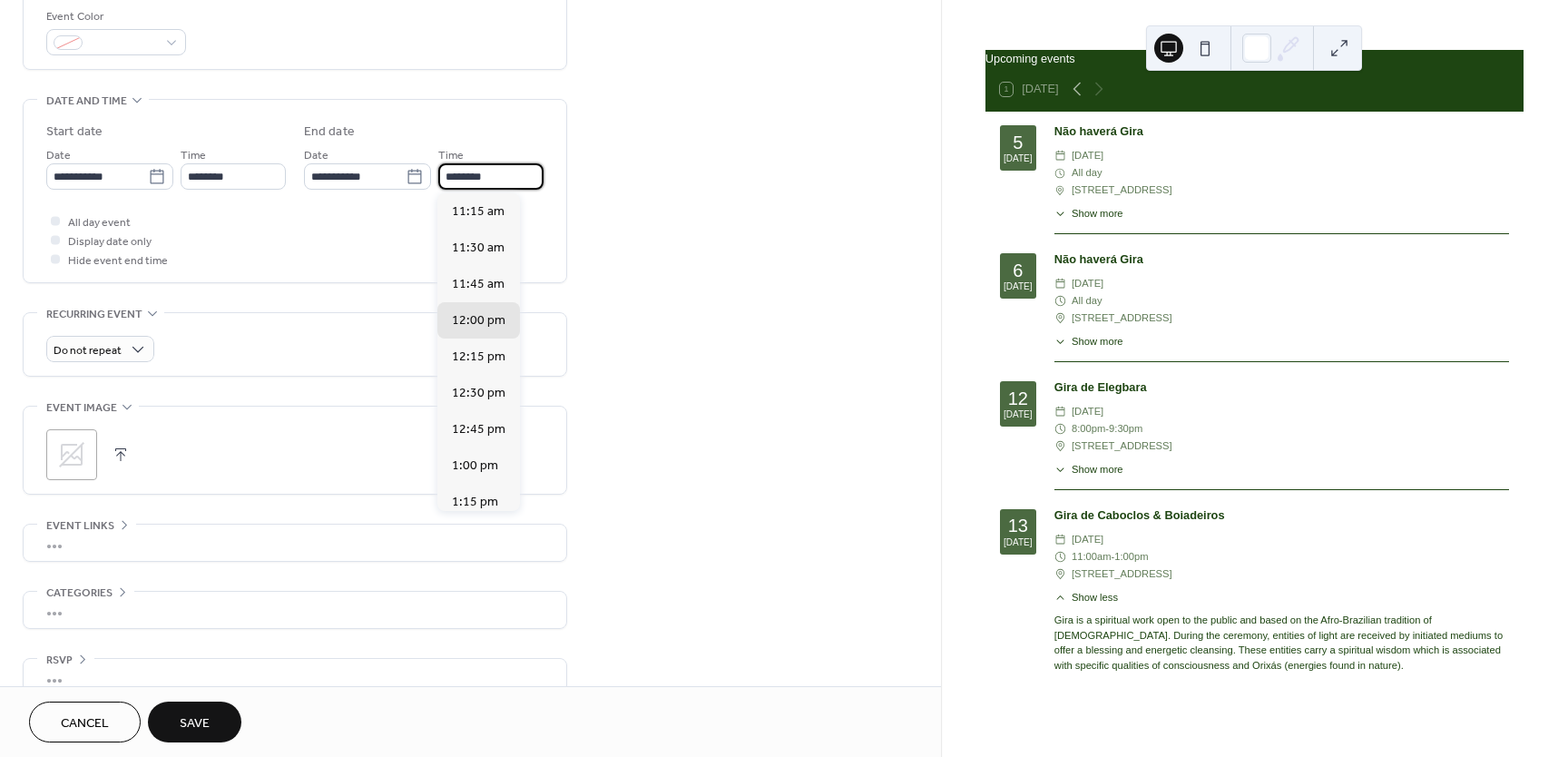 click on "********" at bounding box center (491, 176) 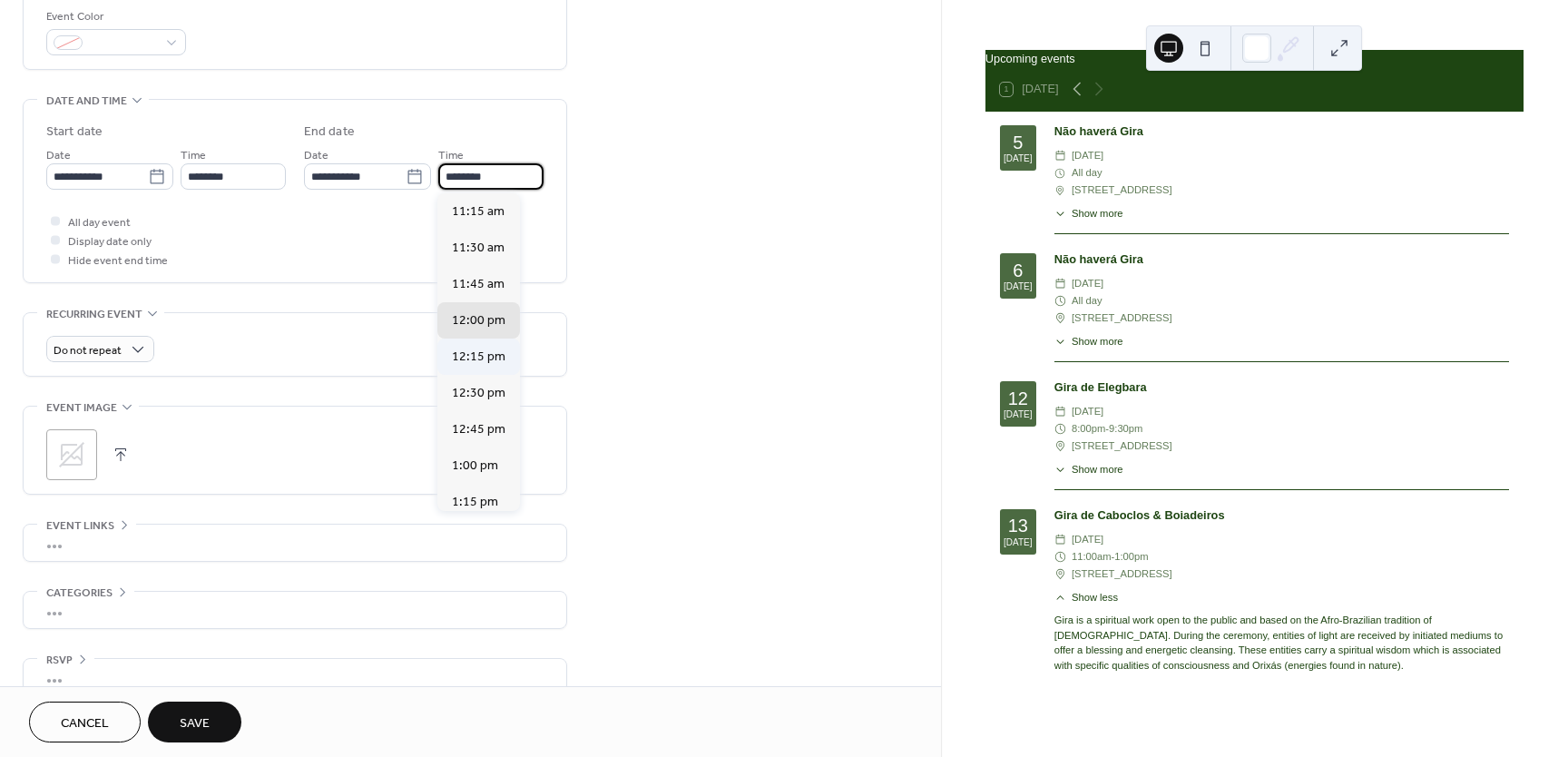 scroll, scrollTop: 58, scrollLeft: 0, axis: vertical 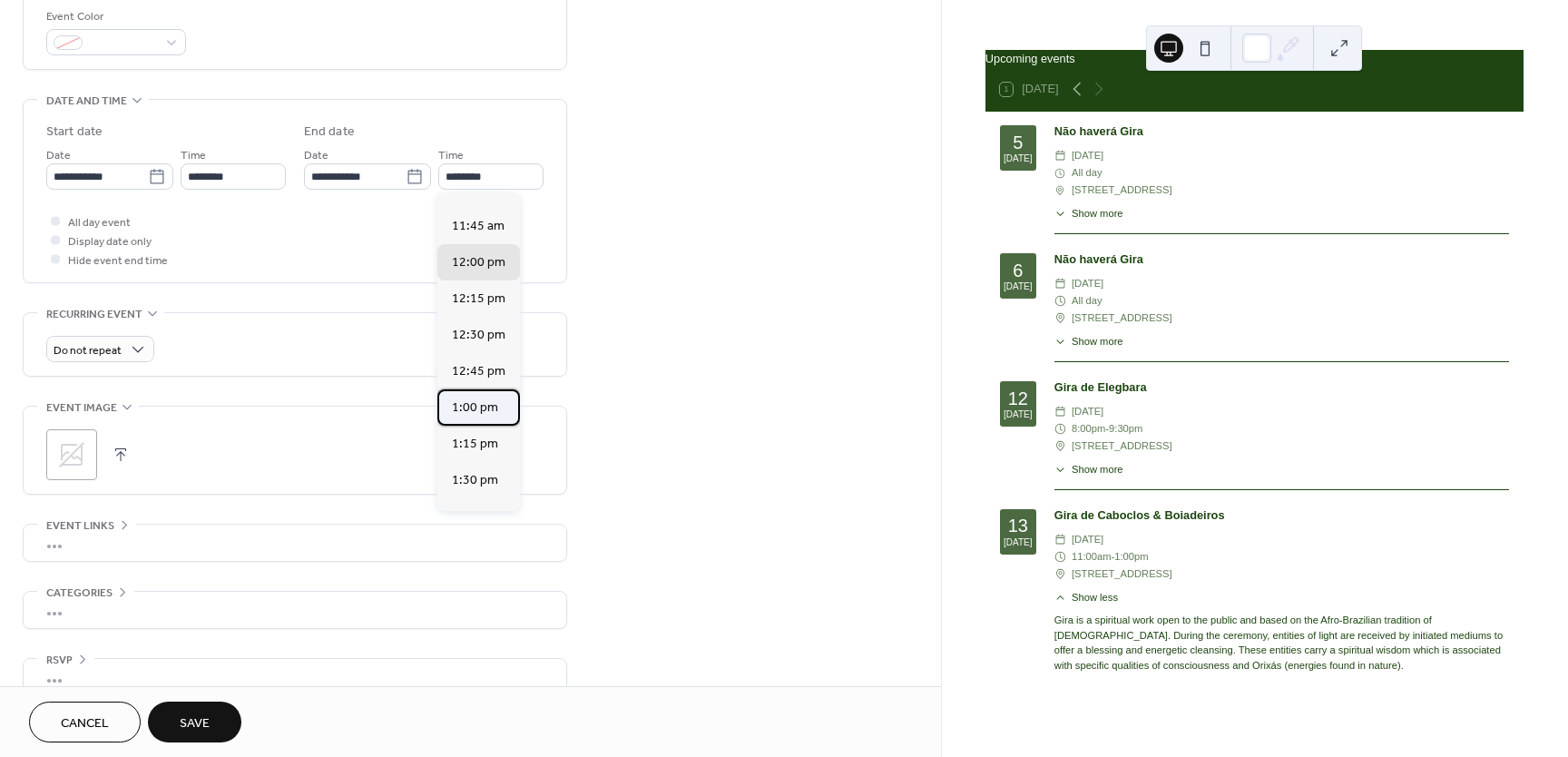 click on "1:00 pm" at bounding box center [475, 408] 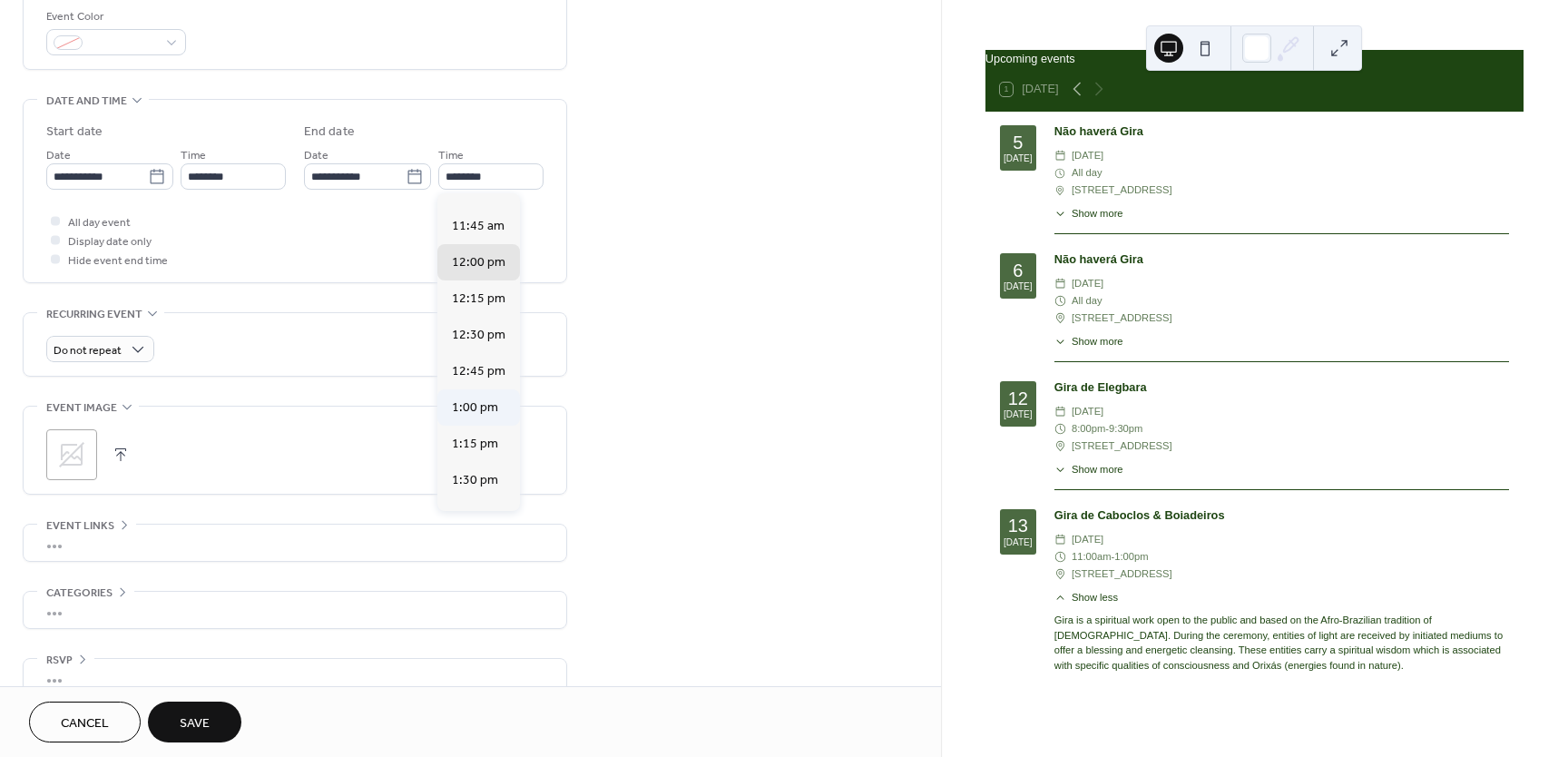 type on "*******" 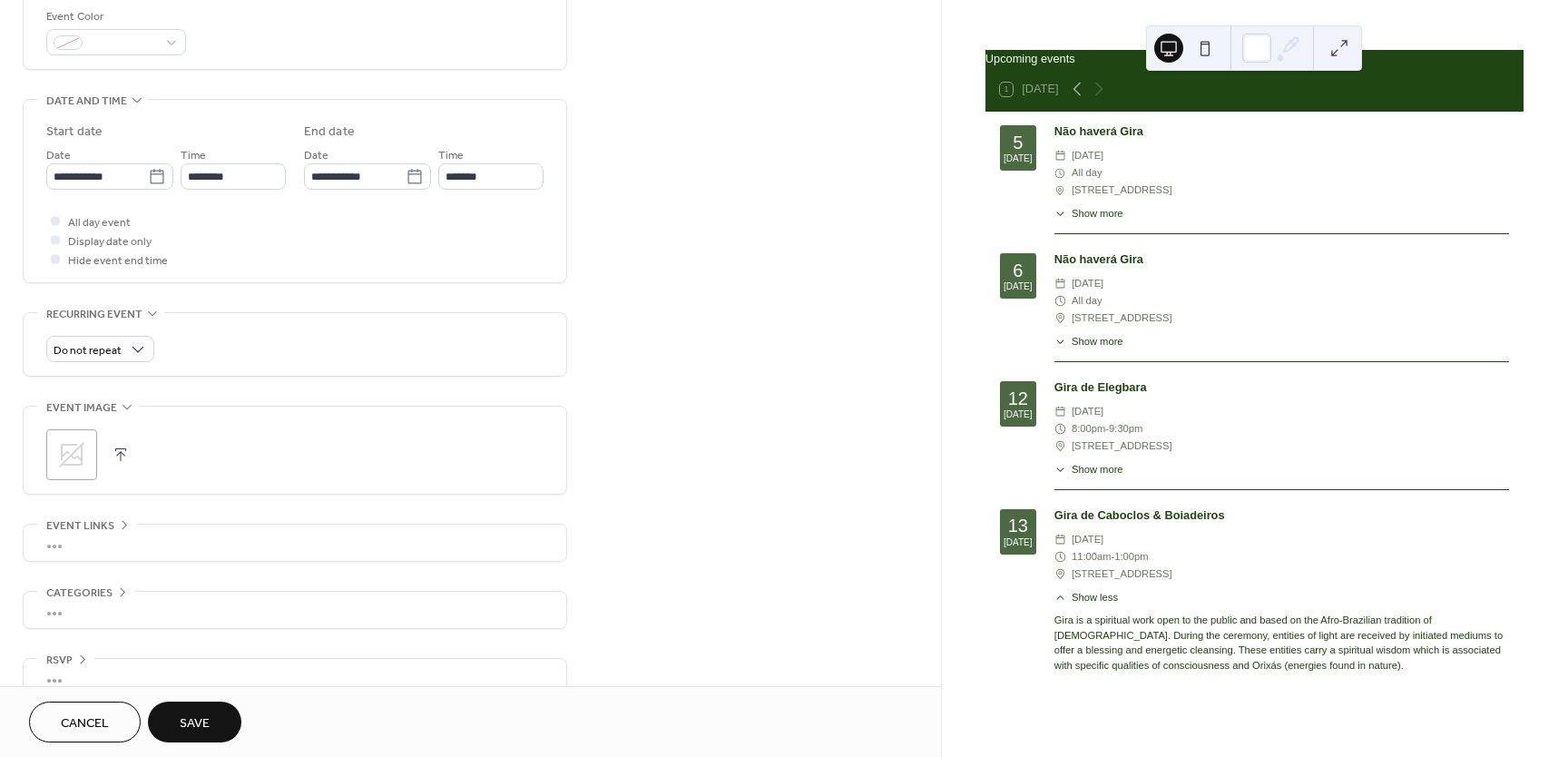 scroll, scrollTop: 519, scrollLeft: 0, axis: vertical 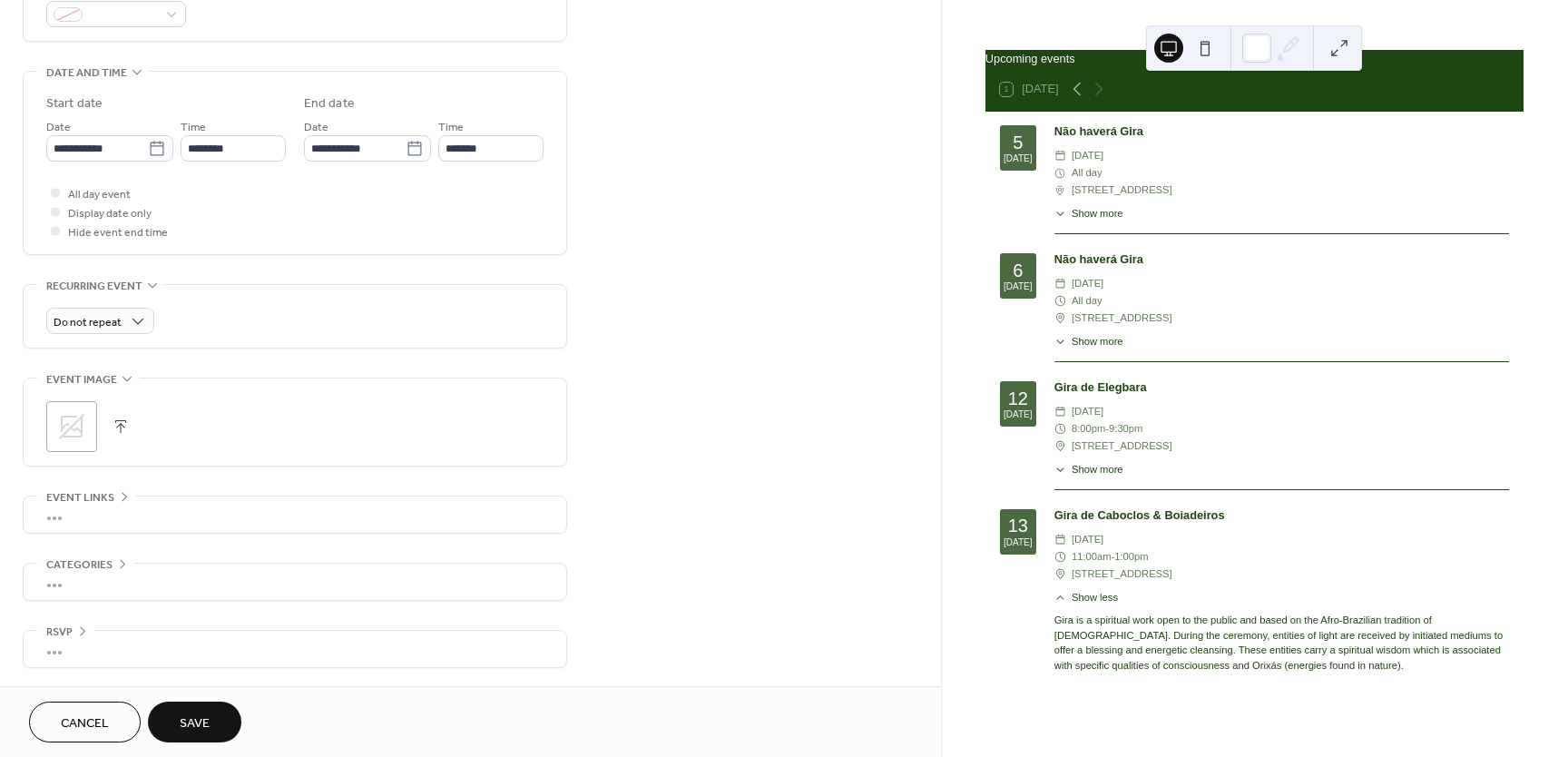 click on "Save" at bounding box center (194, 722) 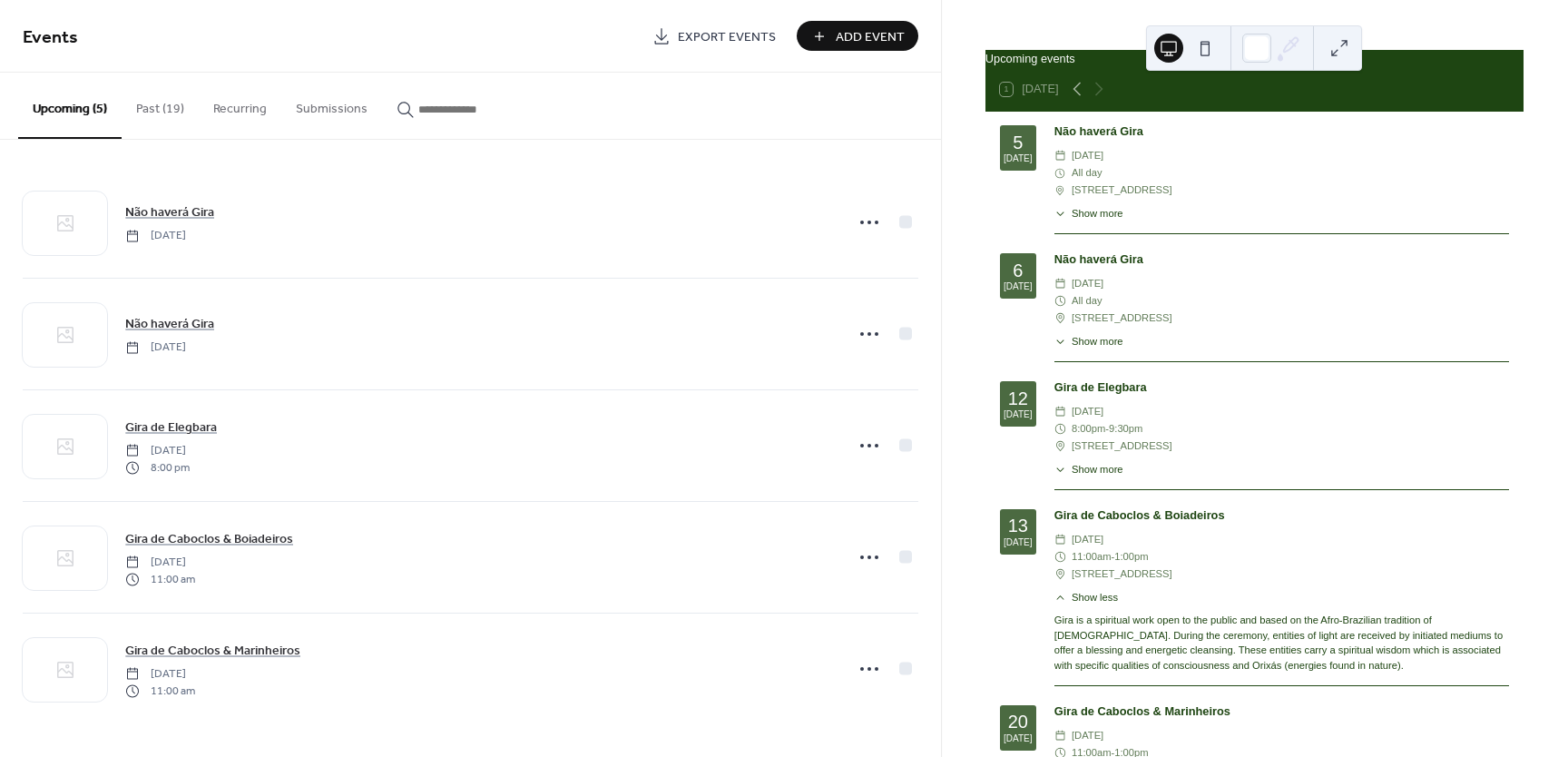 scroll, scrollTop: 34, scrollLeft: 0, axis: vertical 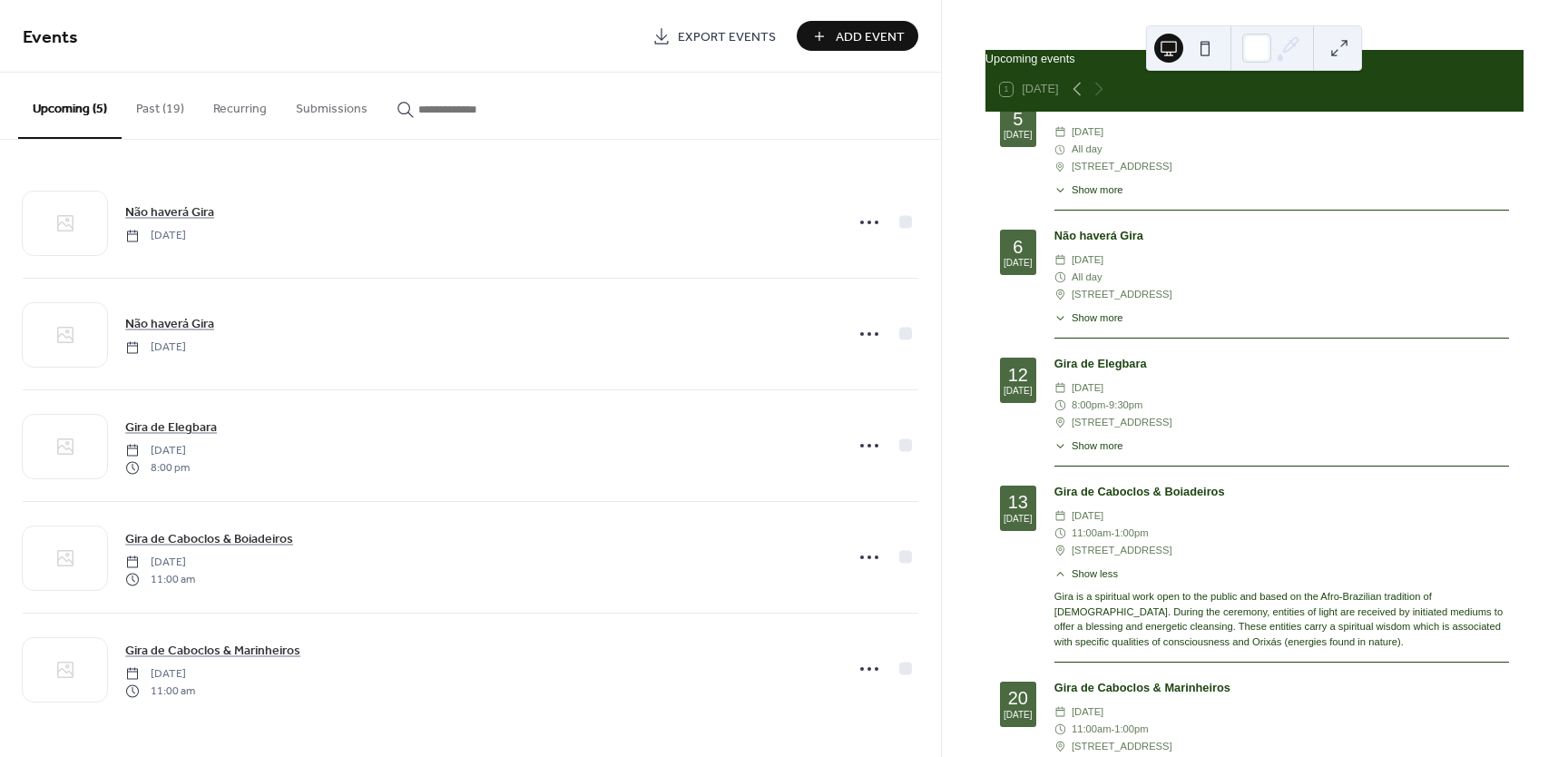 click on "Add Event" at bounding box center (870, 37) 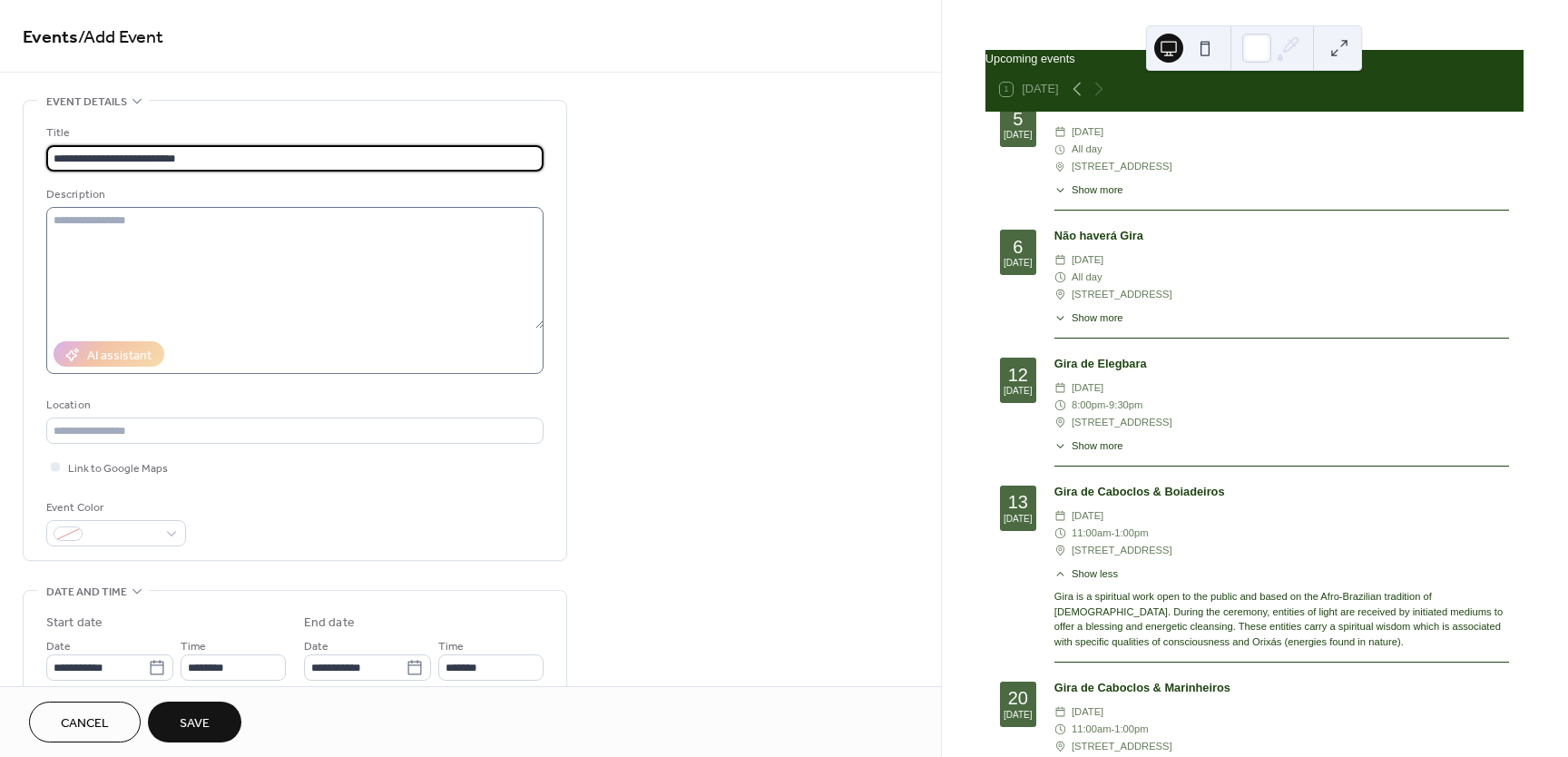 type on "**********" 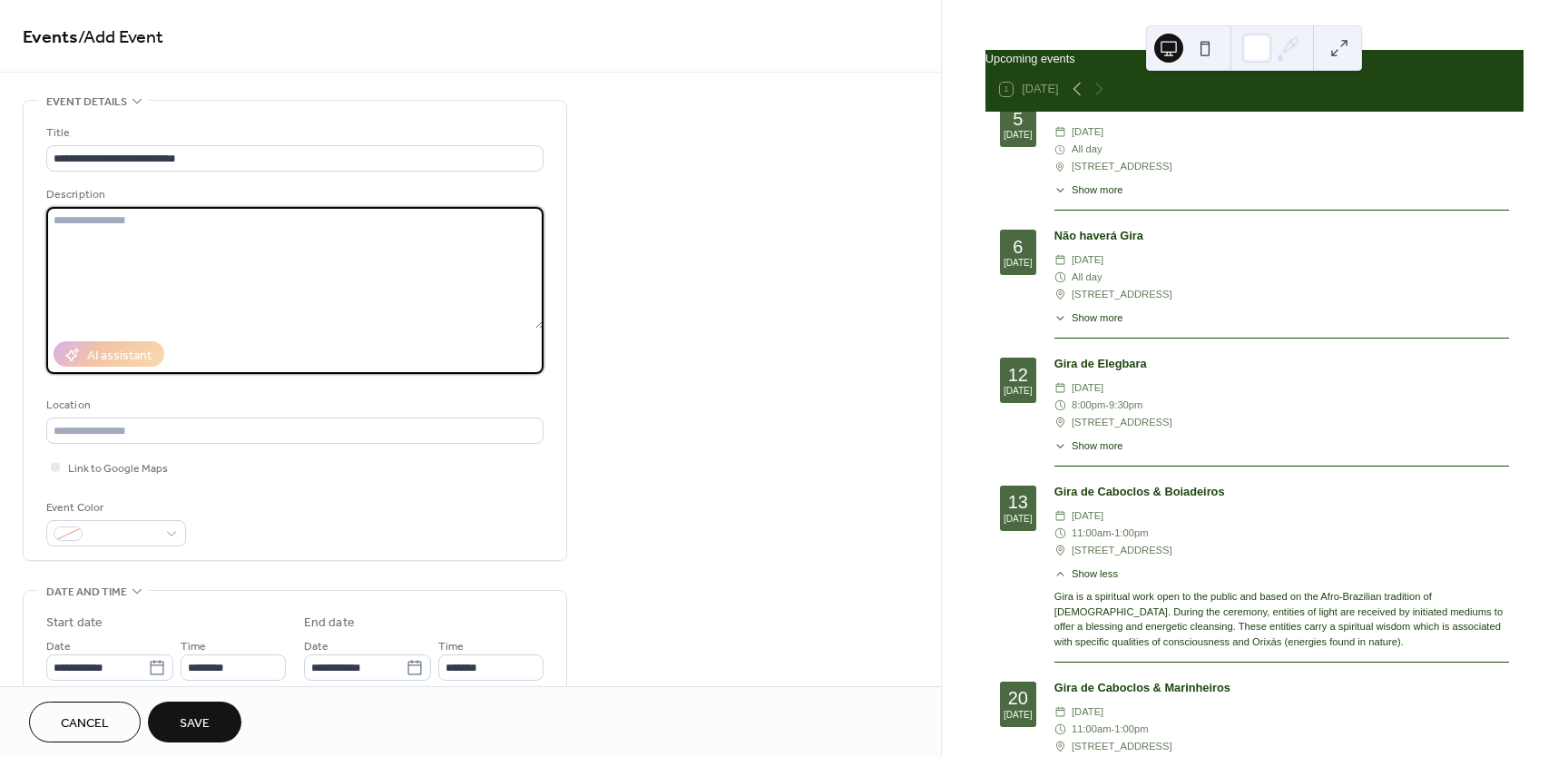 click at bounding box center [295, 268] 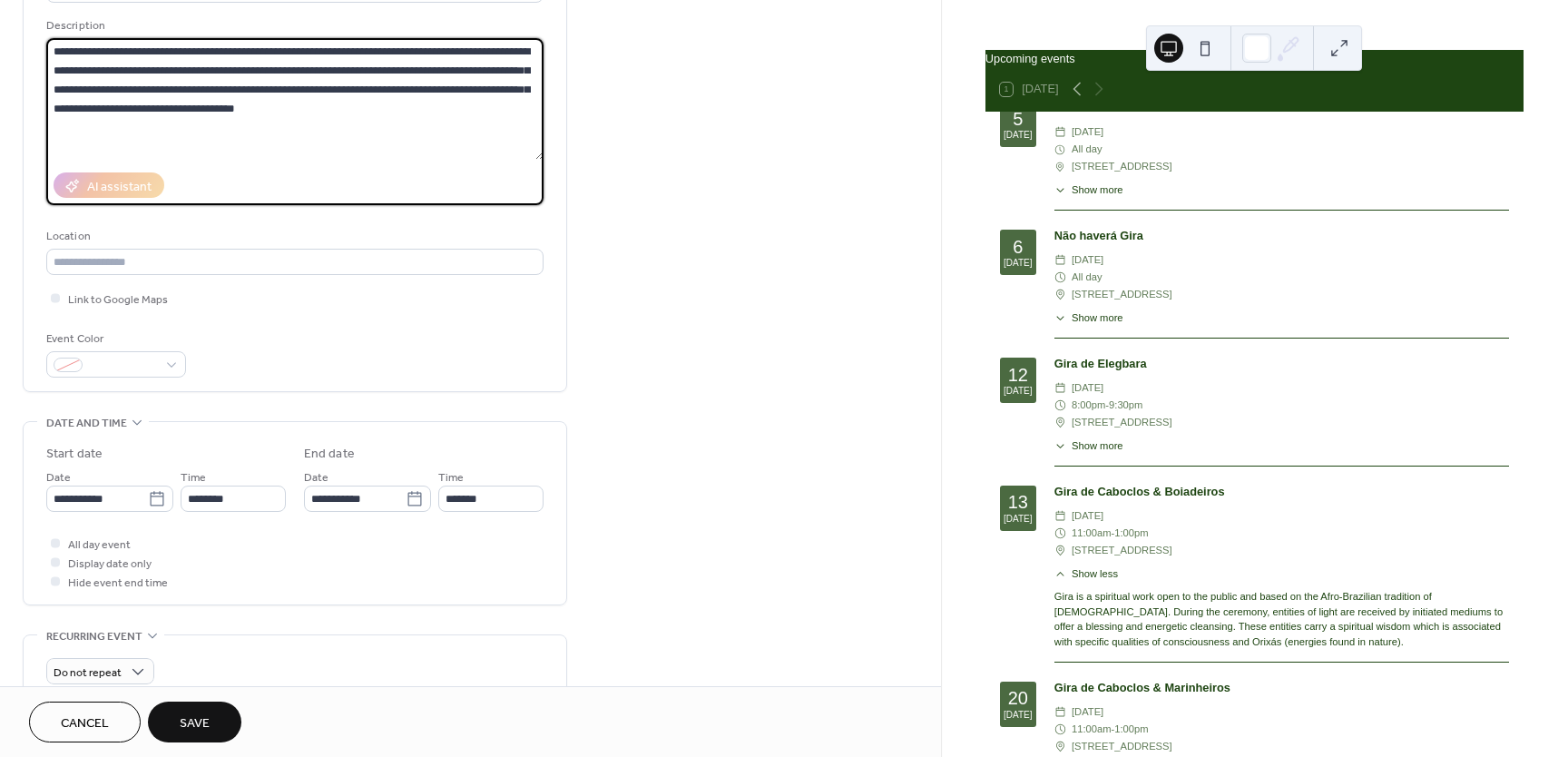 scroll, scrollTop: 170, scrollLeft: 0, axis: vertical 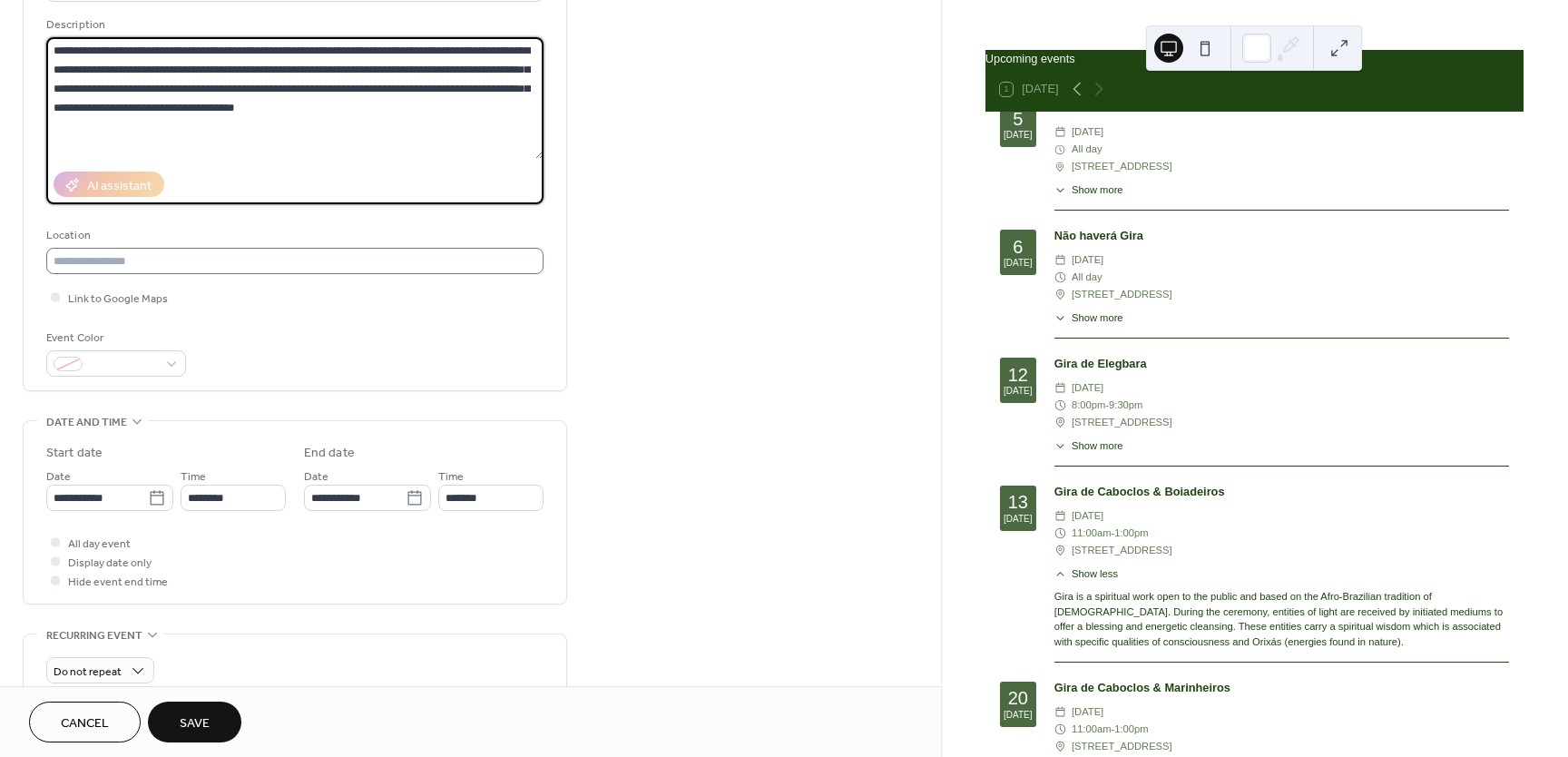 type on "**********" 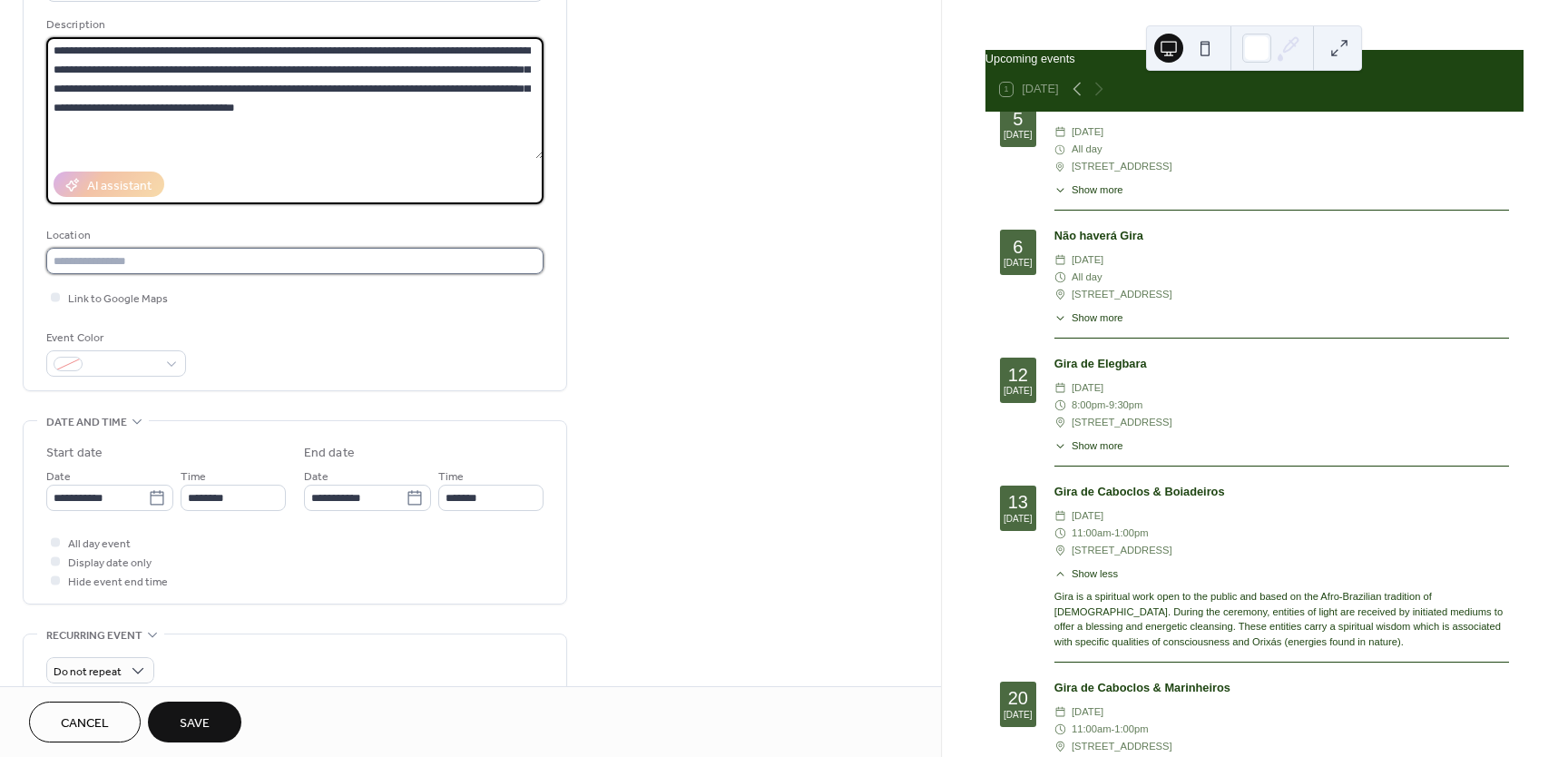 click at bounding box center [295, 261] 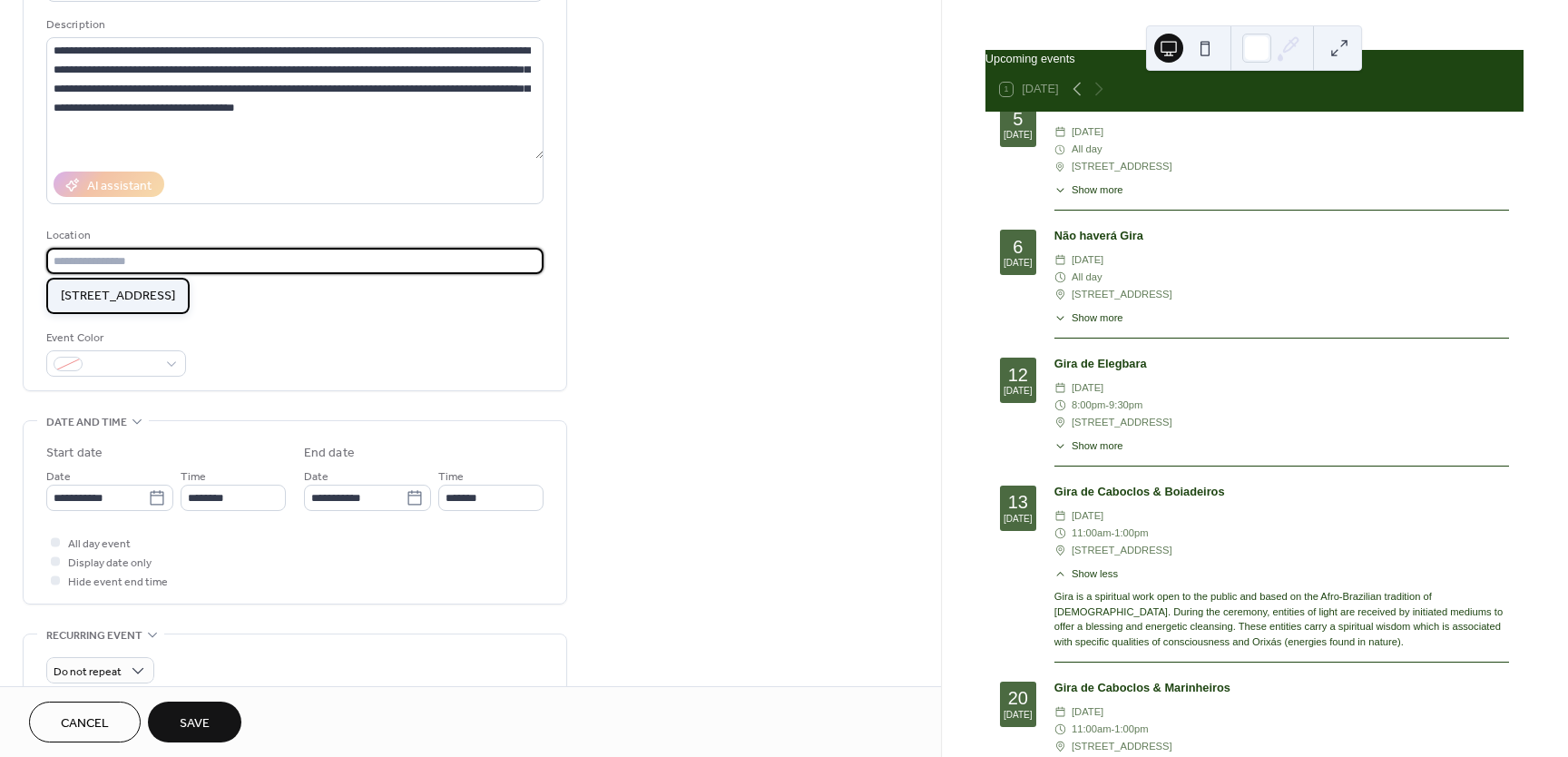 click on "2546 Seaboard Ave, San Jose, CA" at bounding box center (118, 296) 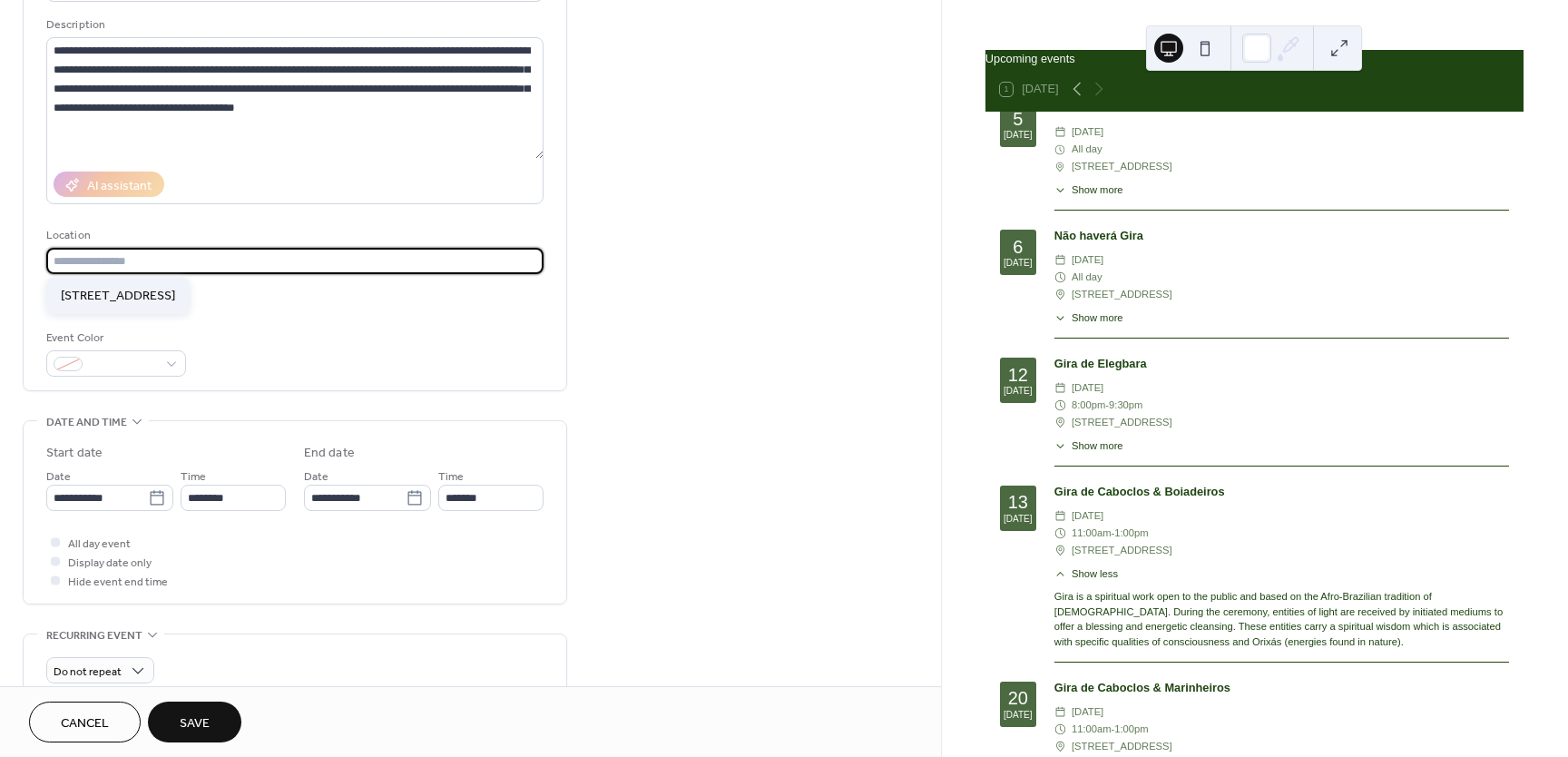 type on "**********" 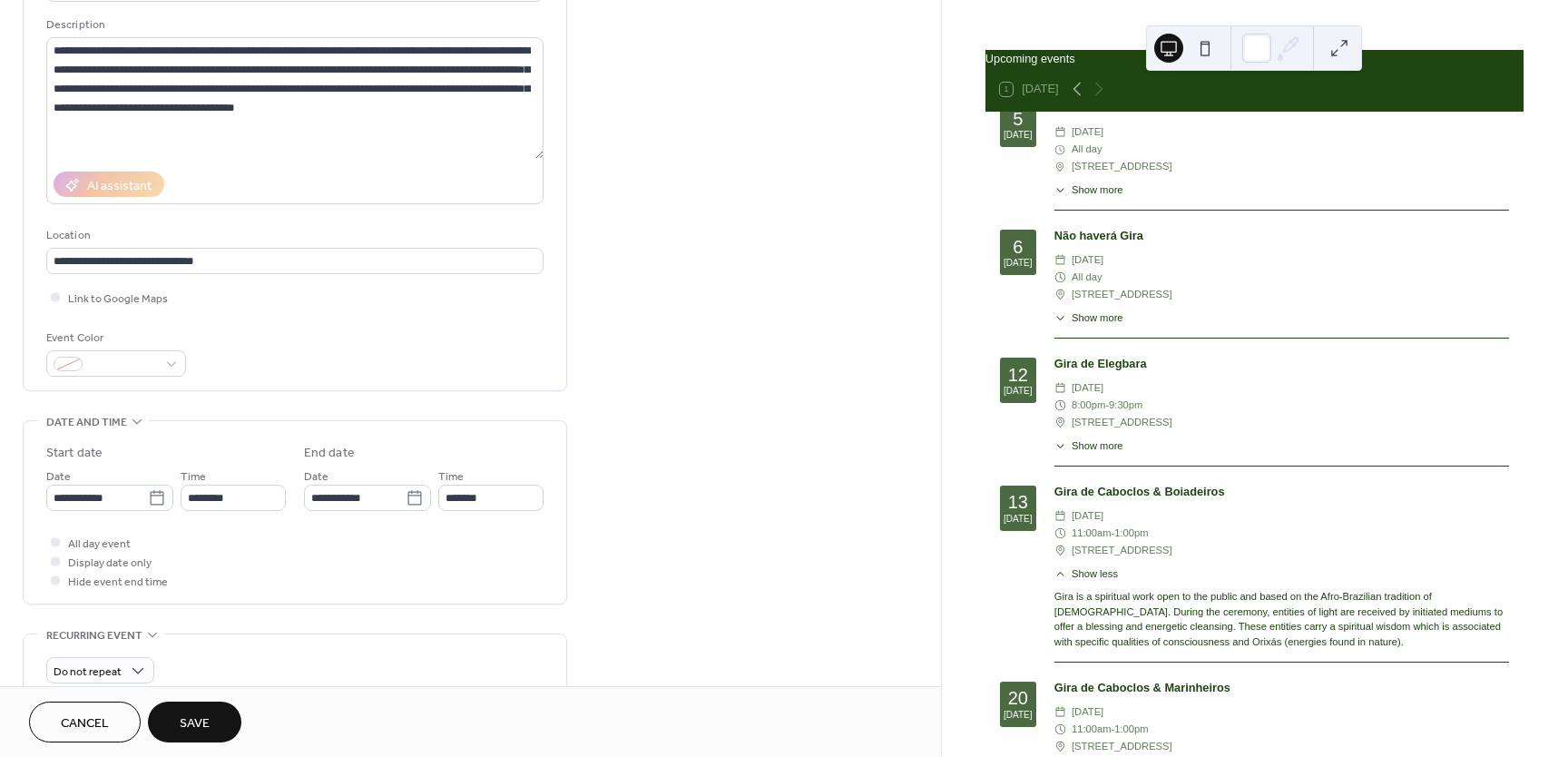 scroll, scrollTop: 286, scrollLeft: 0, axis: vertical 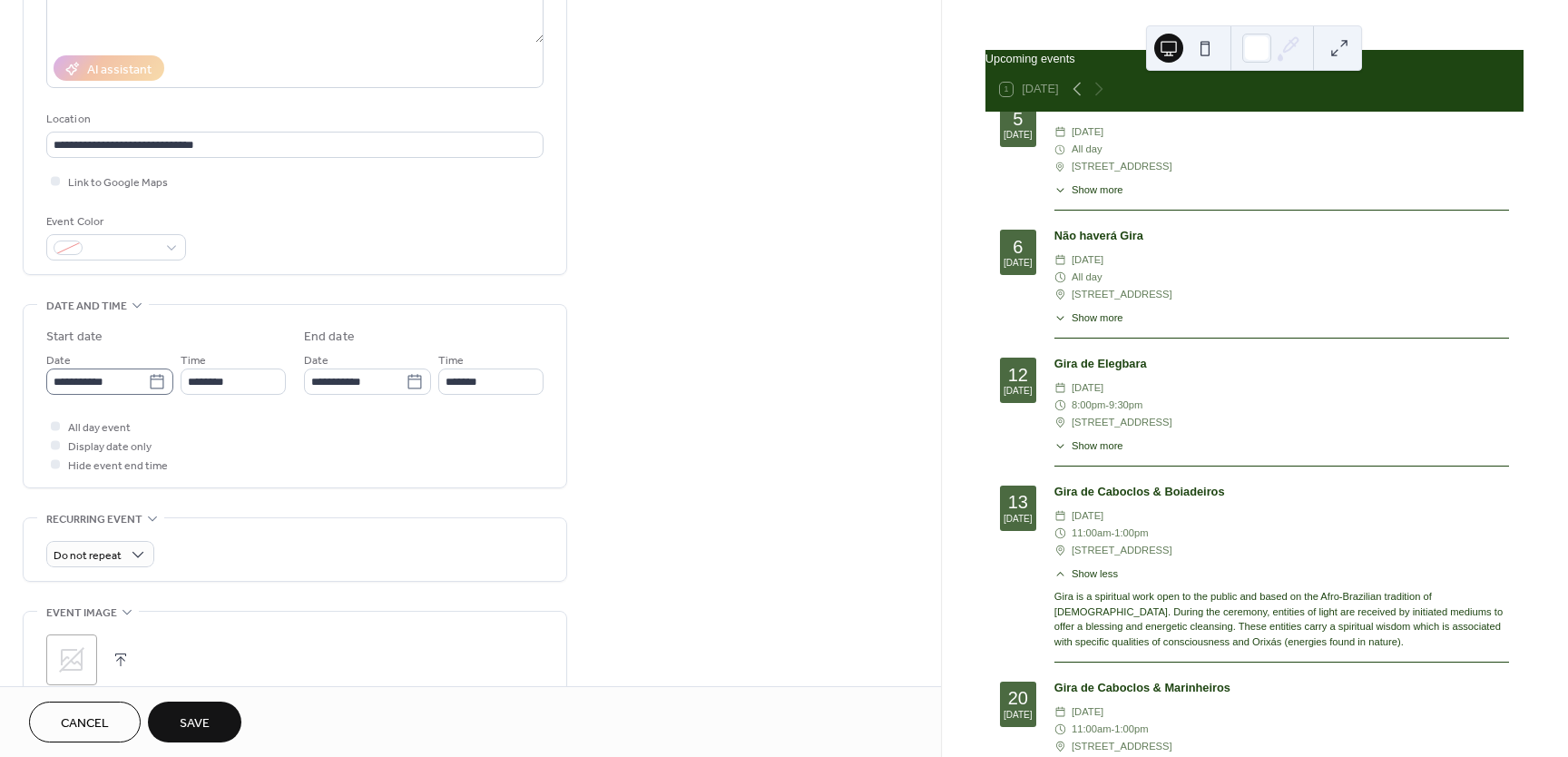 click 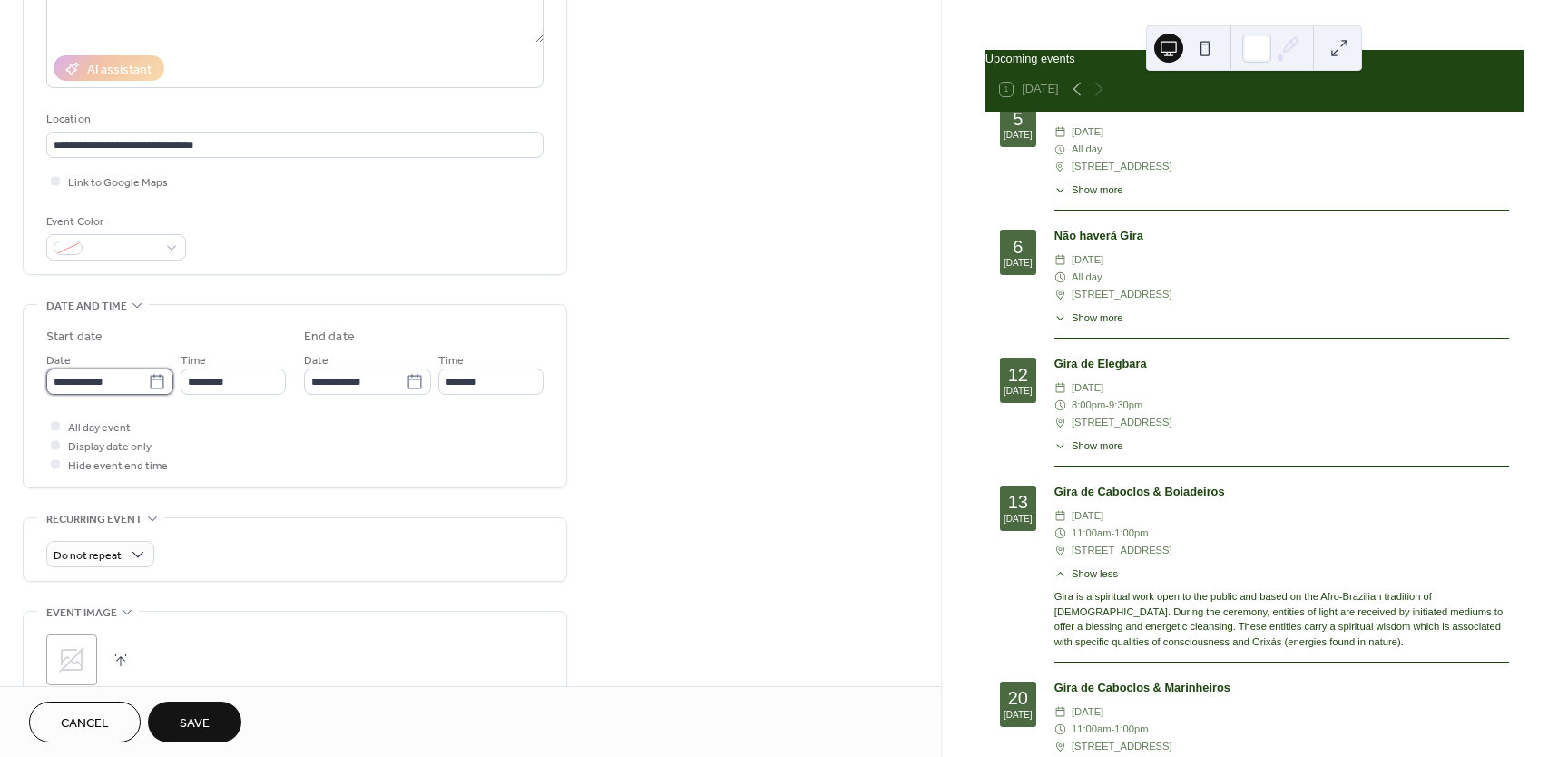 click on "**********" at bounding box center [97, 381] 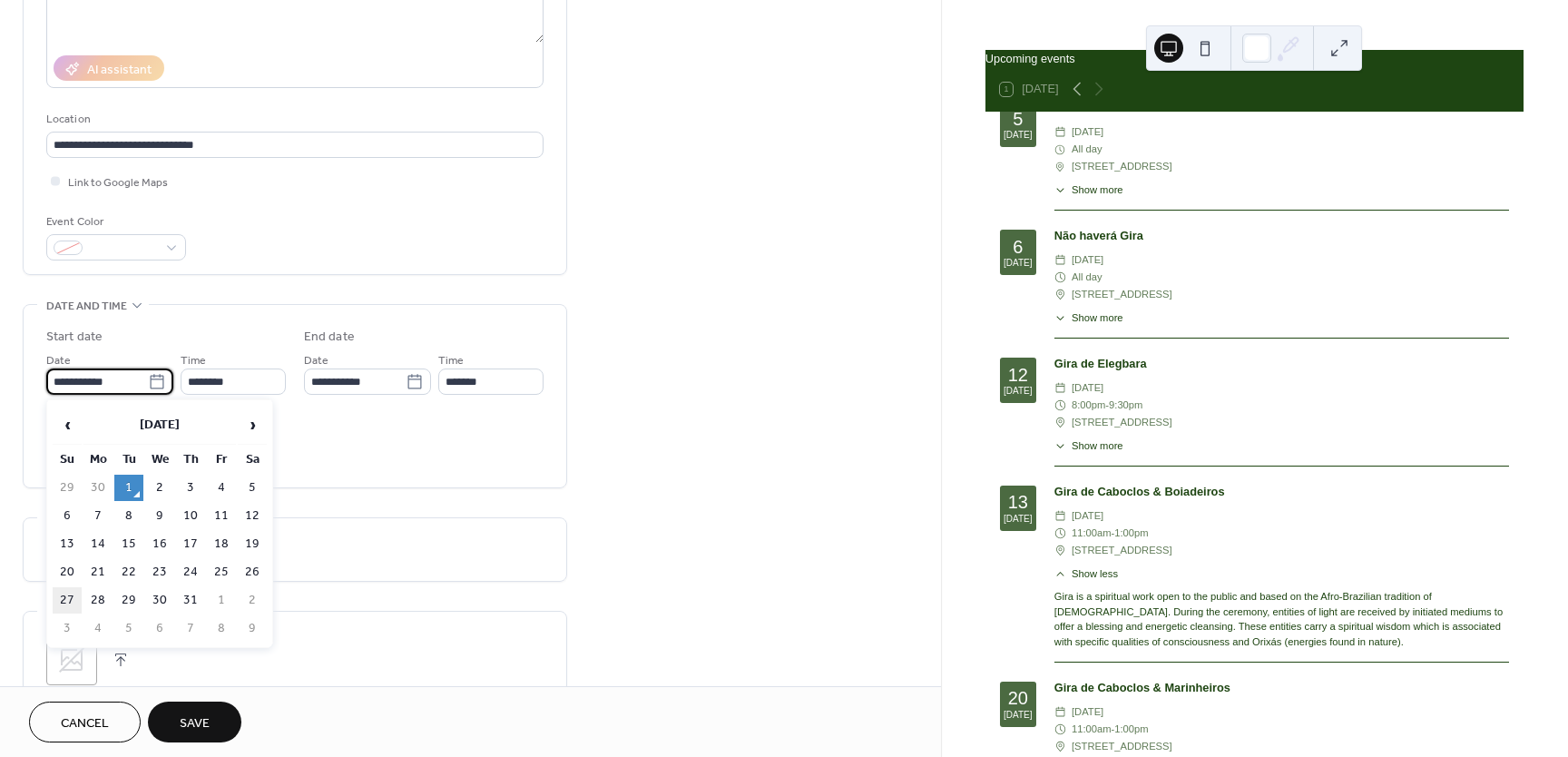 click on "27" at bounding box center (67, 600) 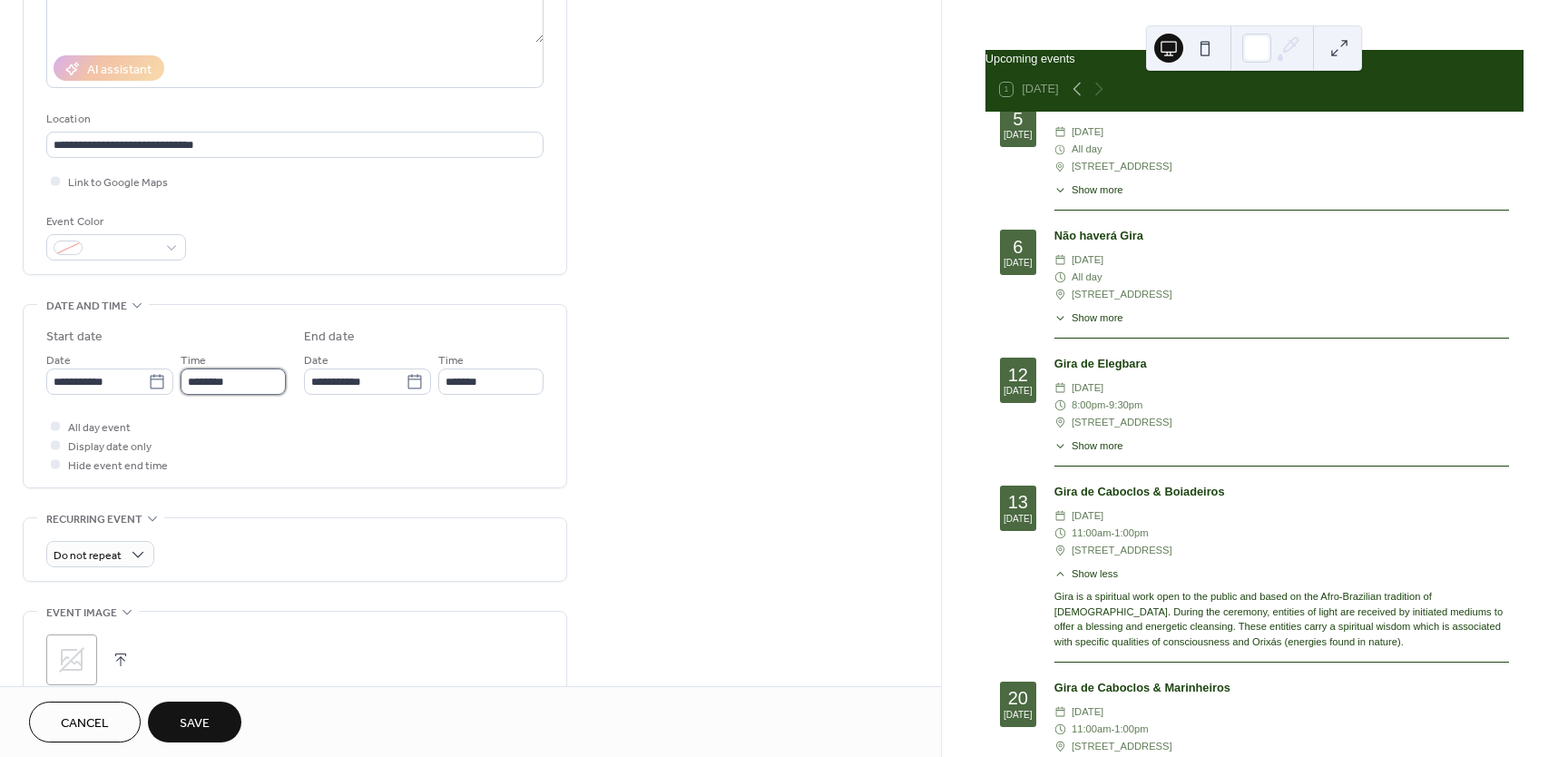 click on "********" at bounding box center (233, 381) 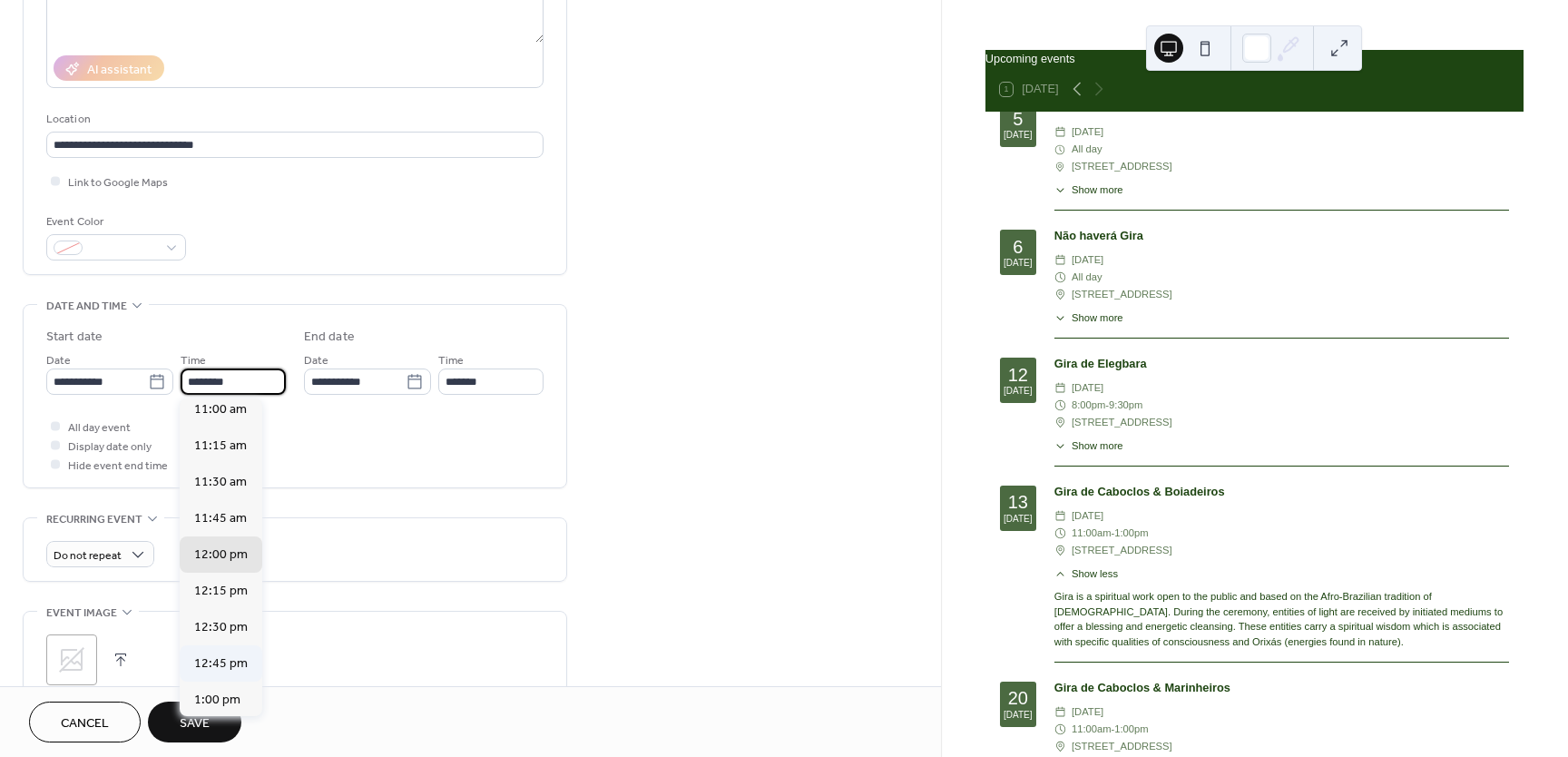 scroll, scrollTop: 1594, scrollLeft: 0, axis: vertical 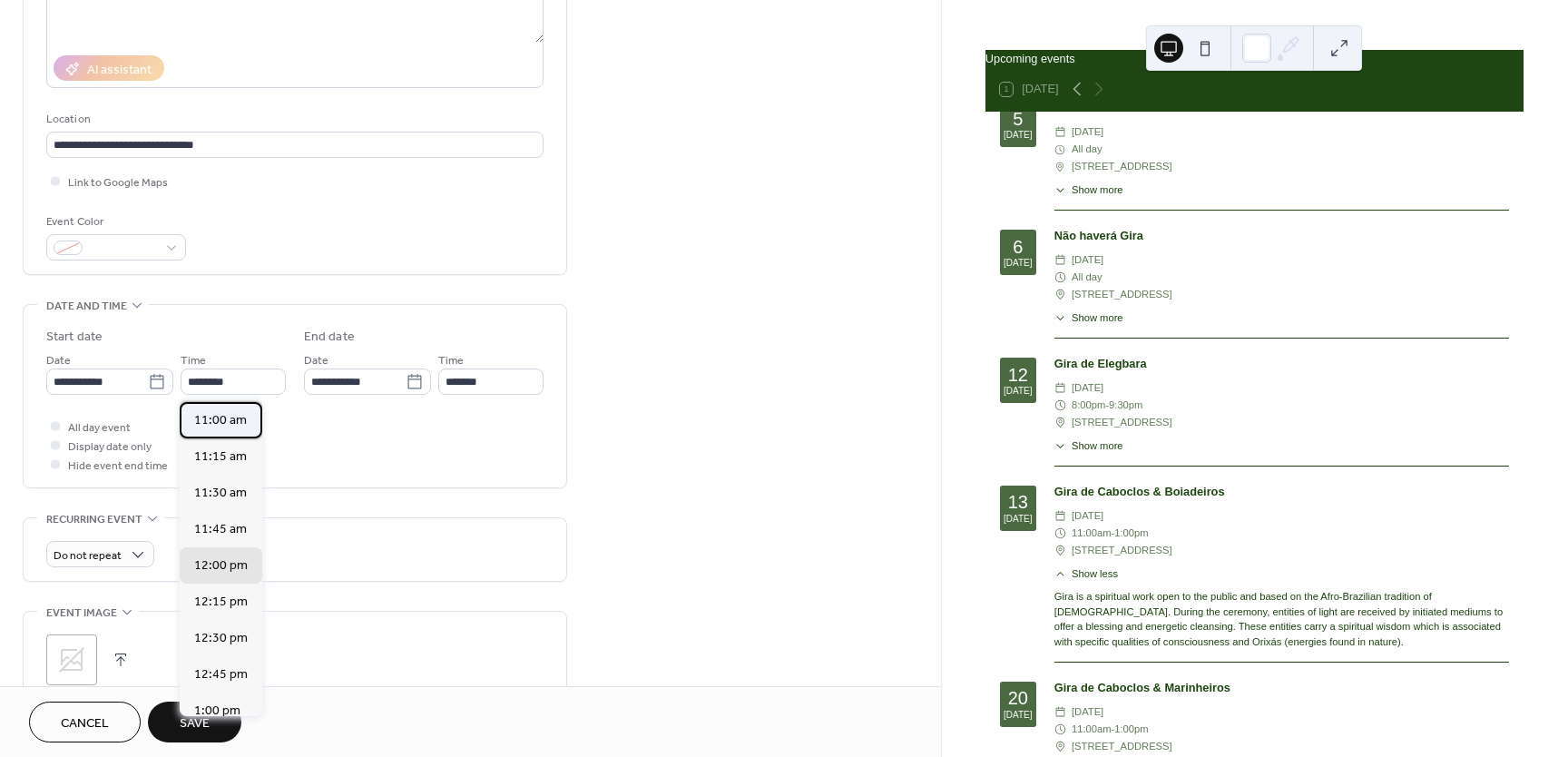 click on "11:00 am" at bounding box center [220, 420] 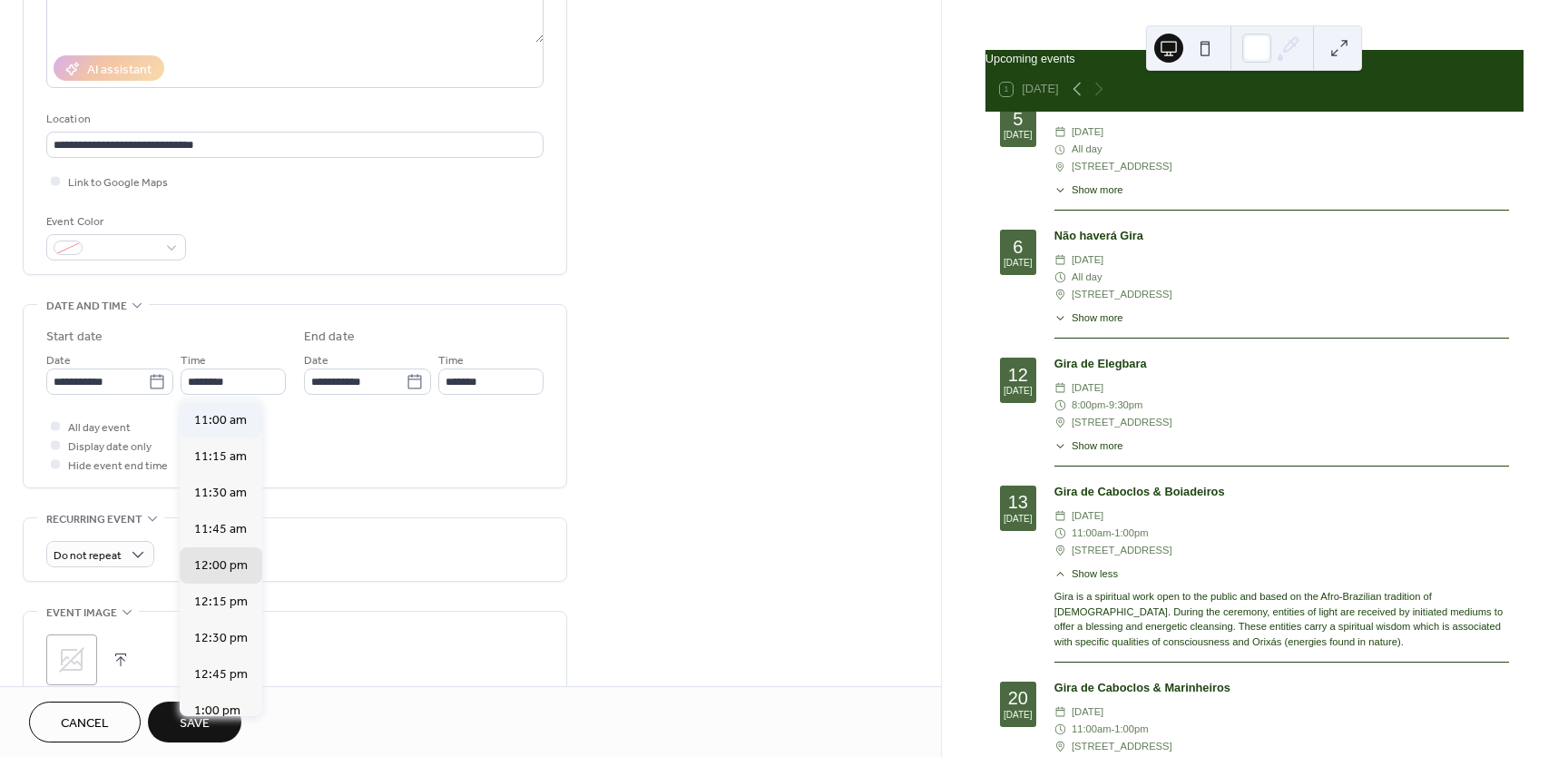 type on "********" 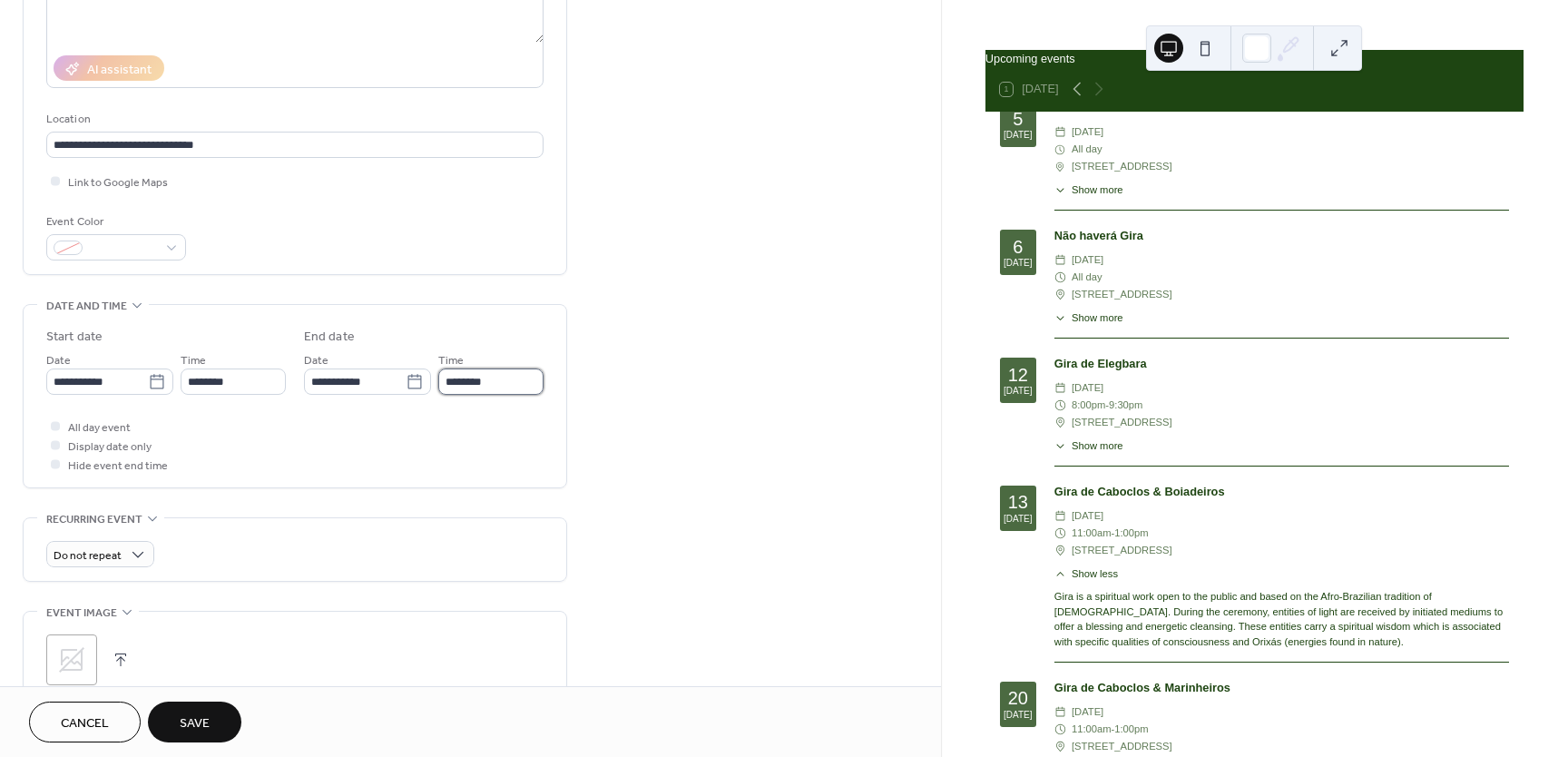 click on "********" at bounding box center [491, 381] 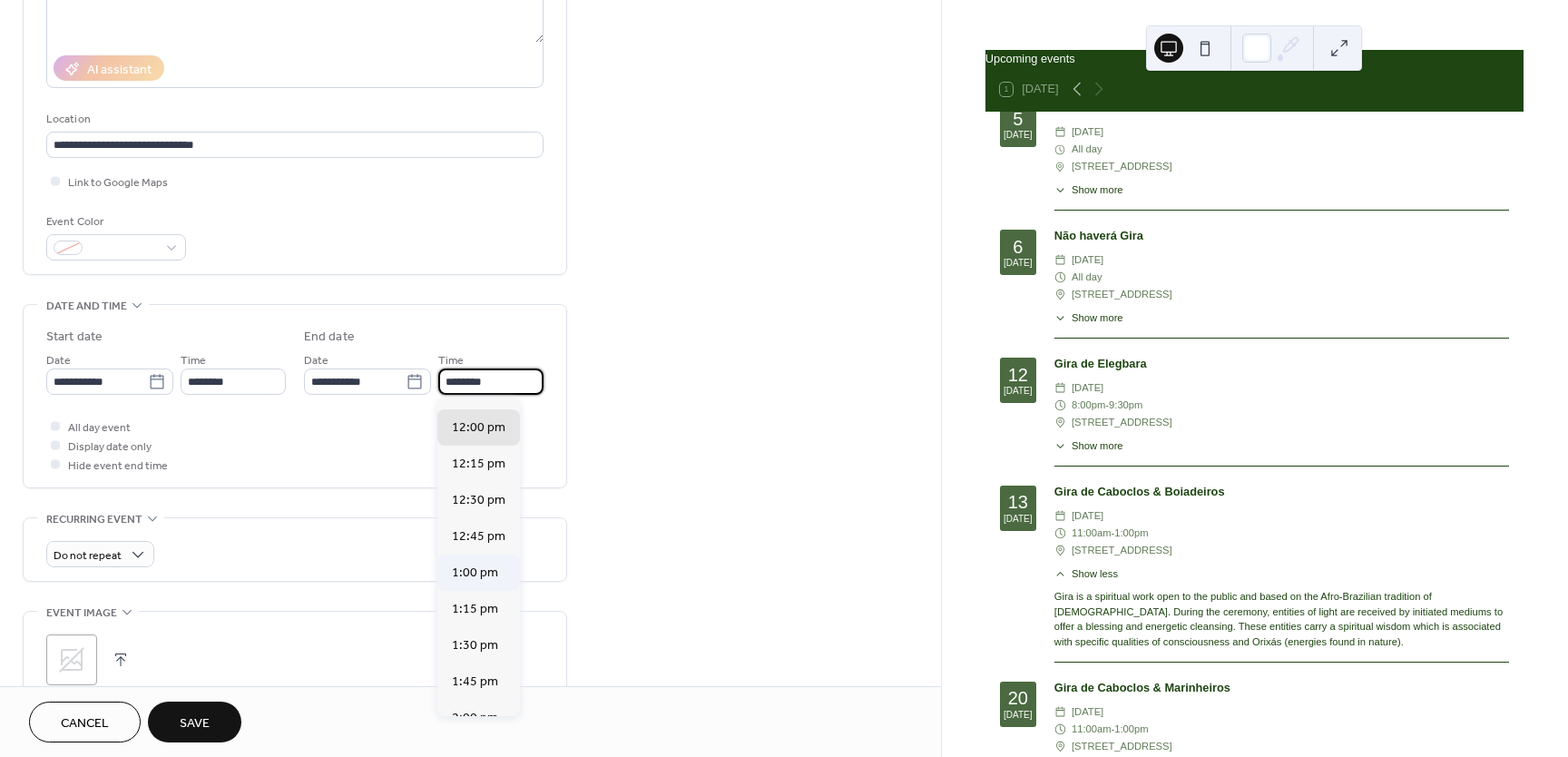 scroll, scrollTop: 99, scrollLeft: 0, axis: vertical 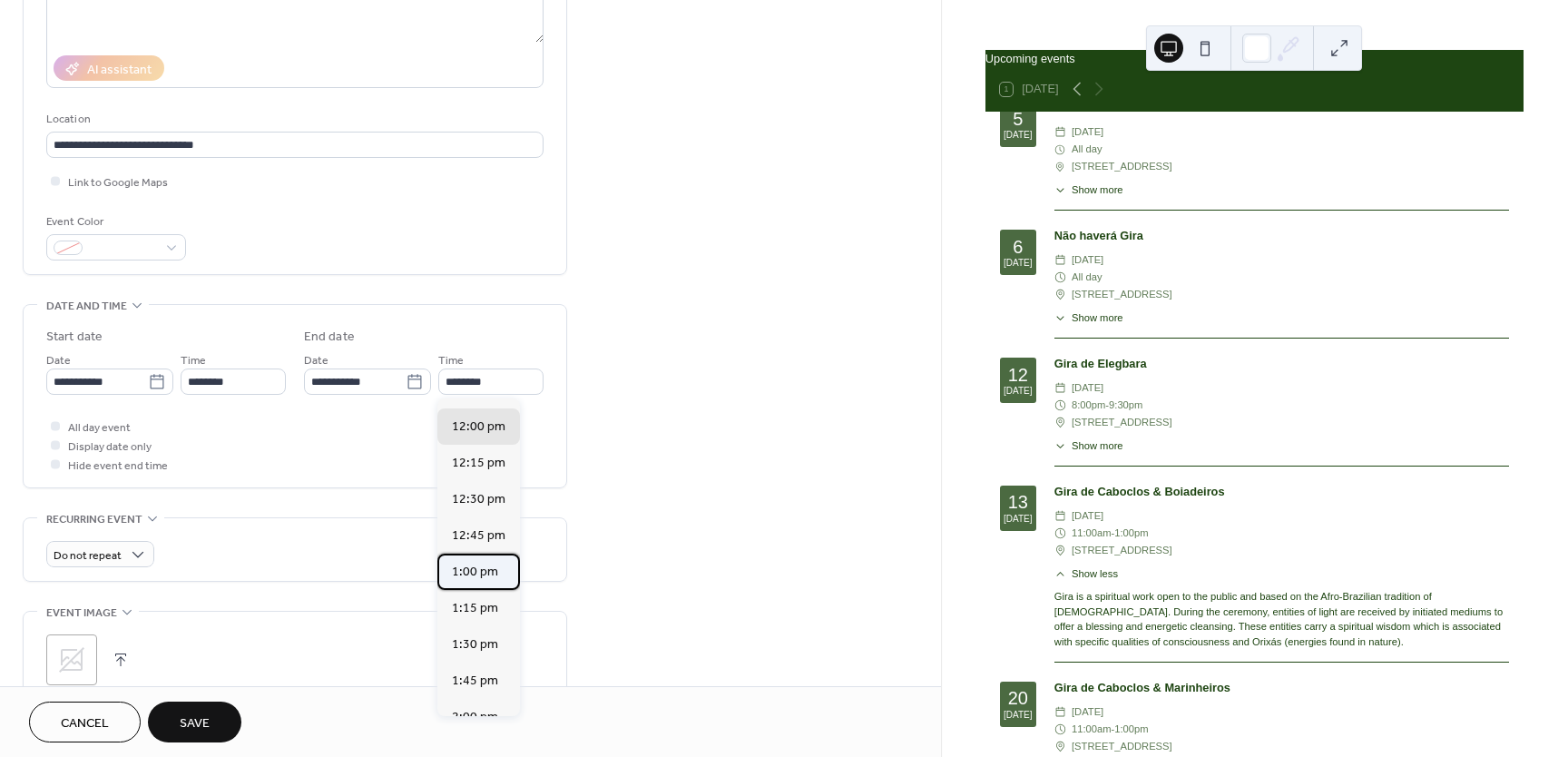 click on "1:00 pm" at bounding box center [478, 572] 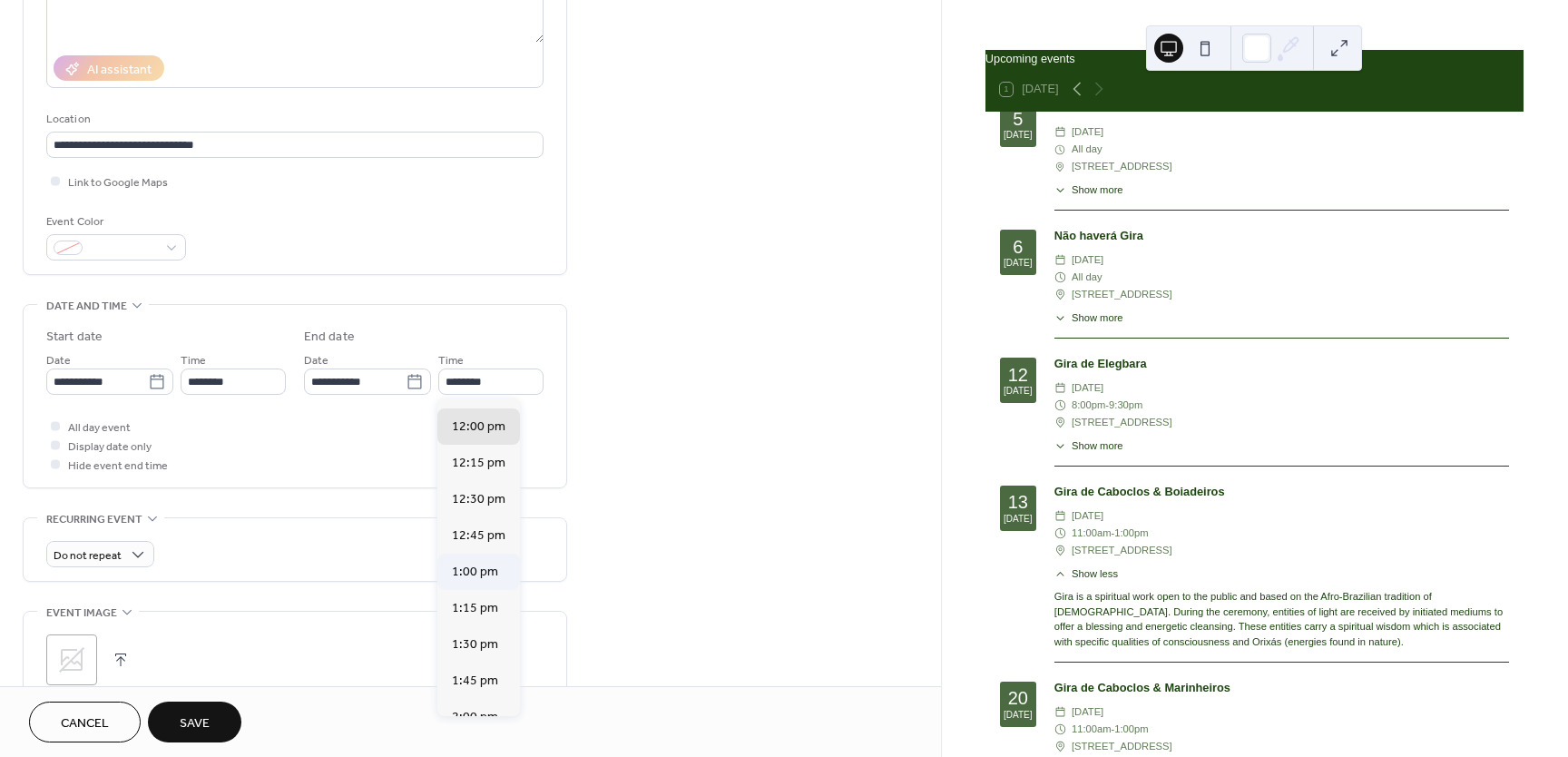 type on "*******" 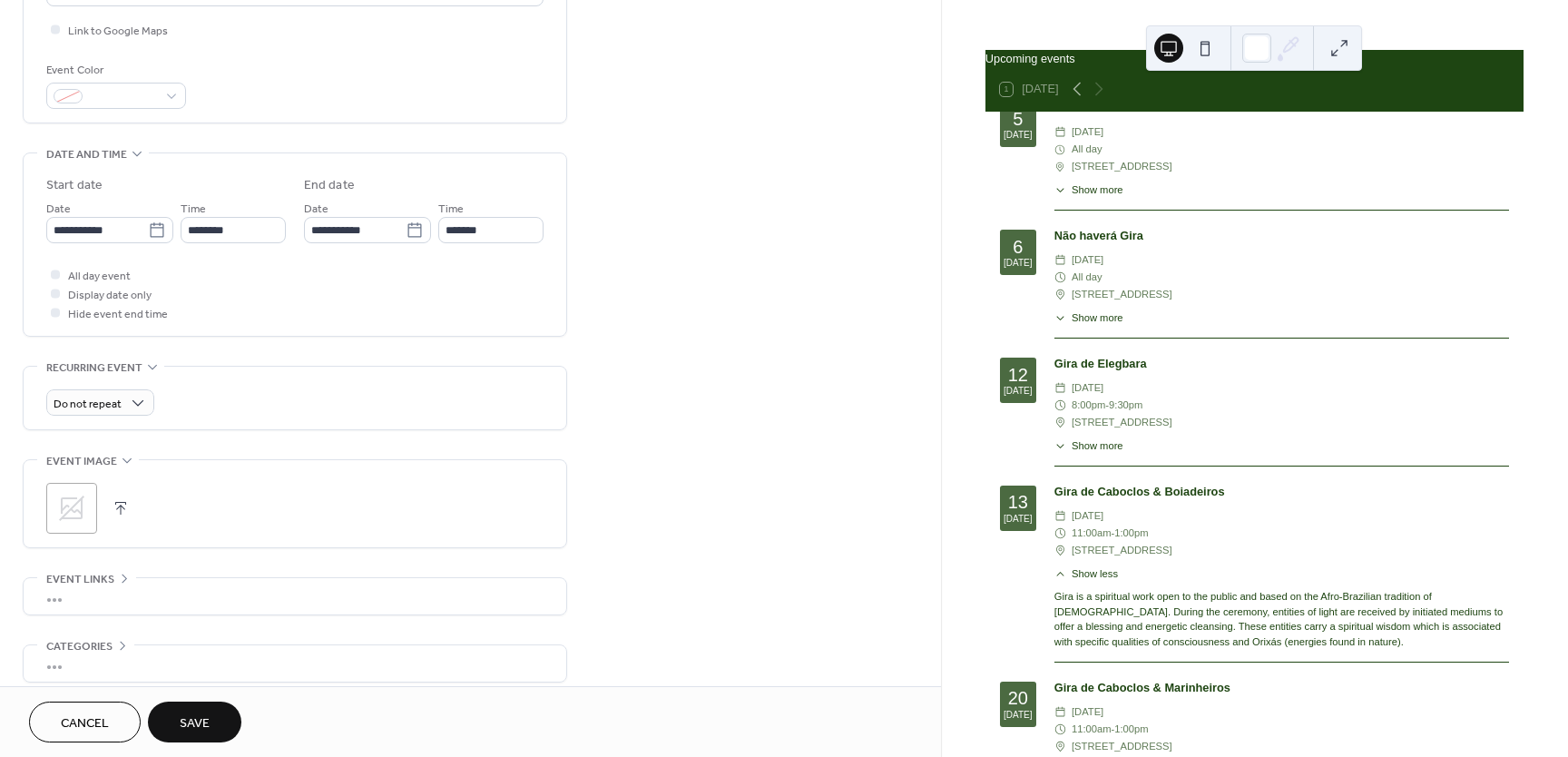 scroll, scrollTop: 519, scrollLeft: 0, axis: vertical 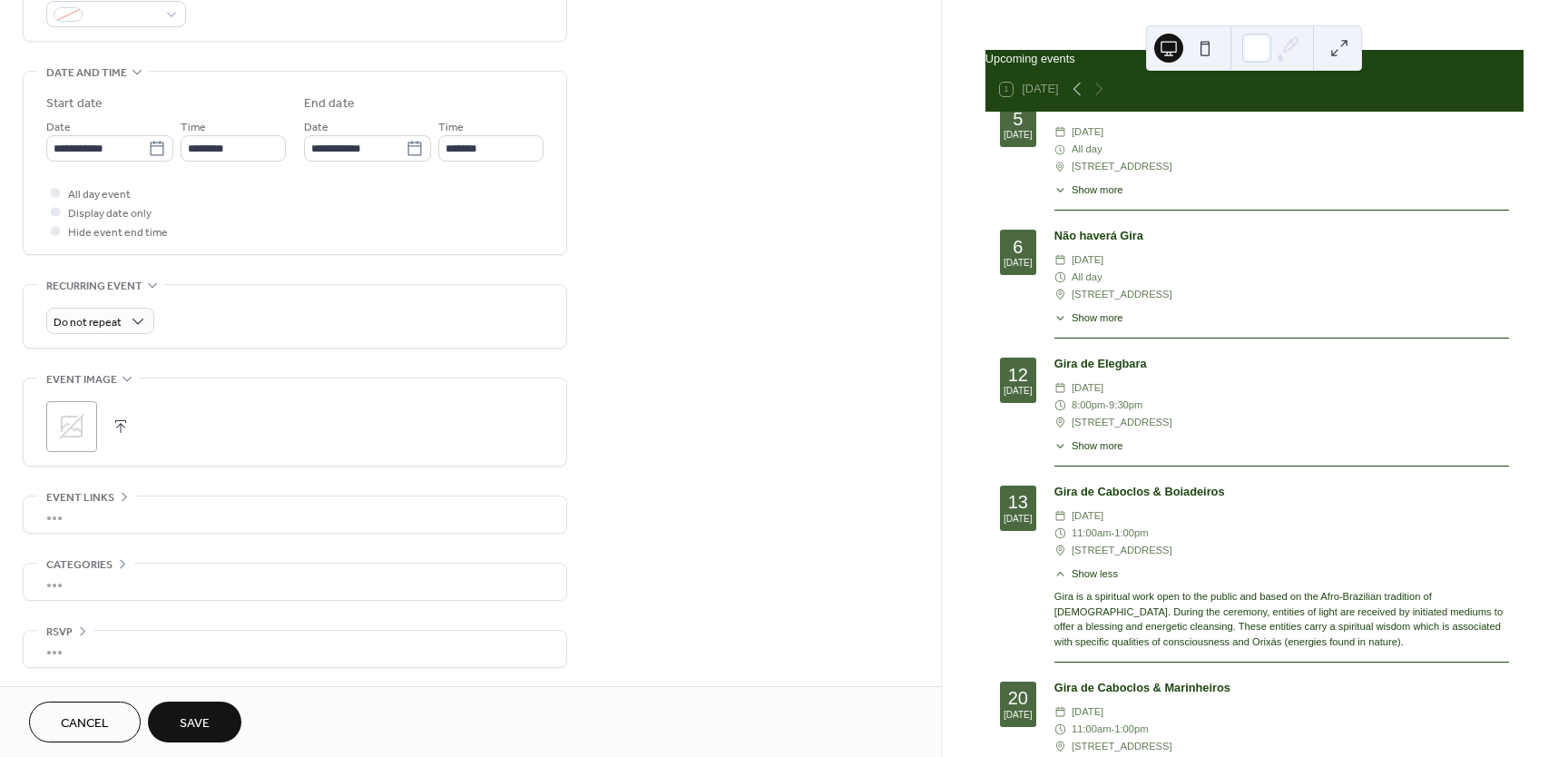 click on "Save" at bounding box center (194, 722) 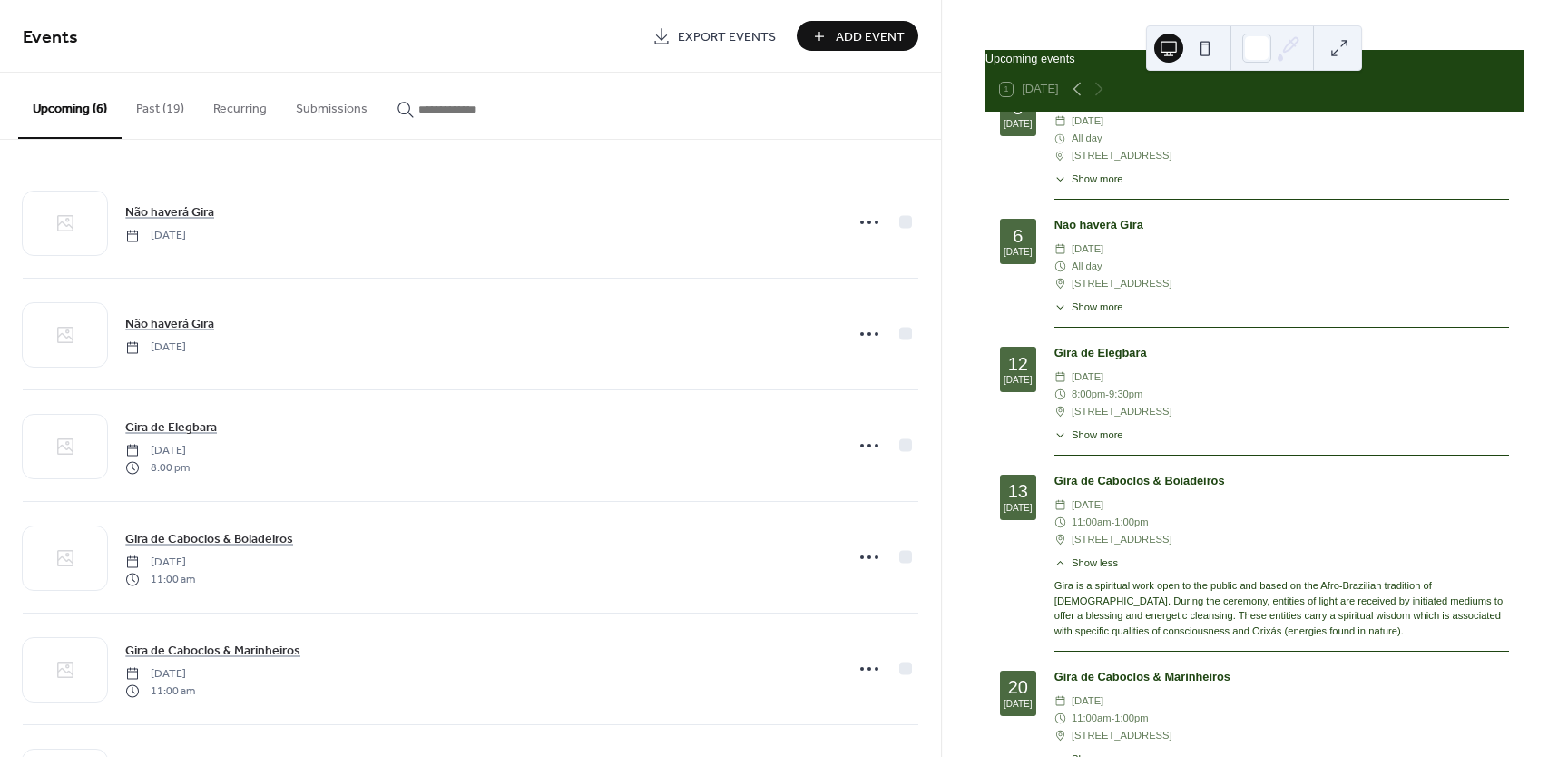 scroll, scrollTop: 162, scrollLeft: 0, axis: vertical 